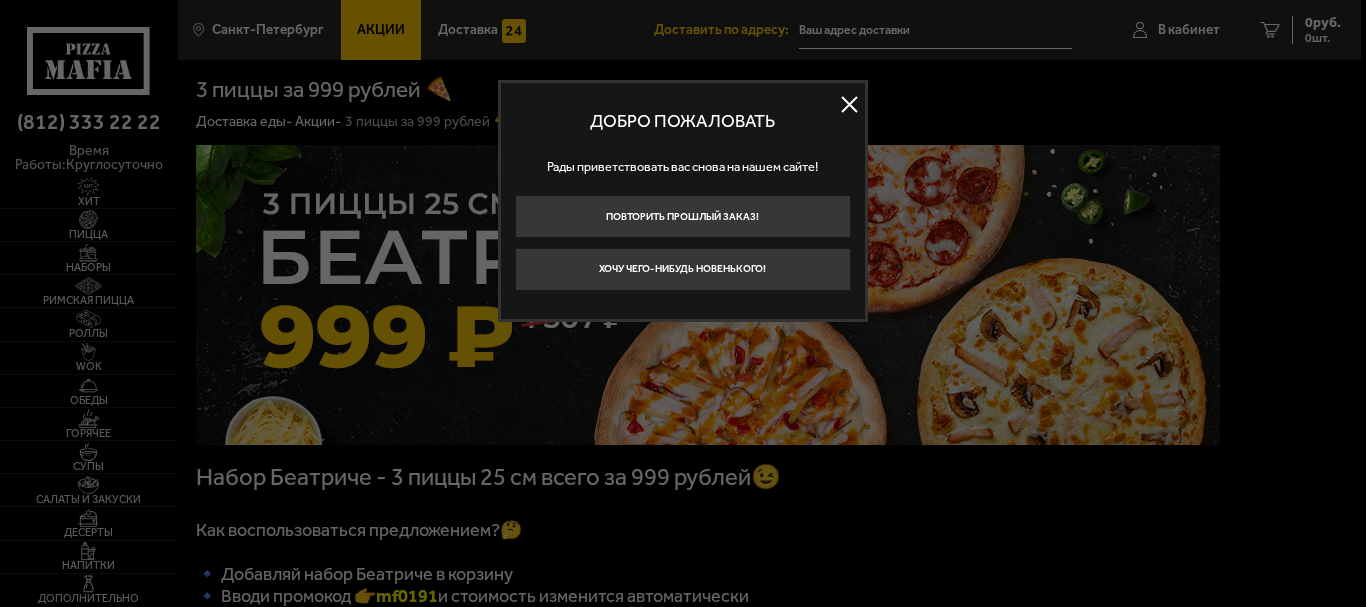 type on "набережная Чёрной речки, [NUMBER]" 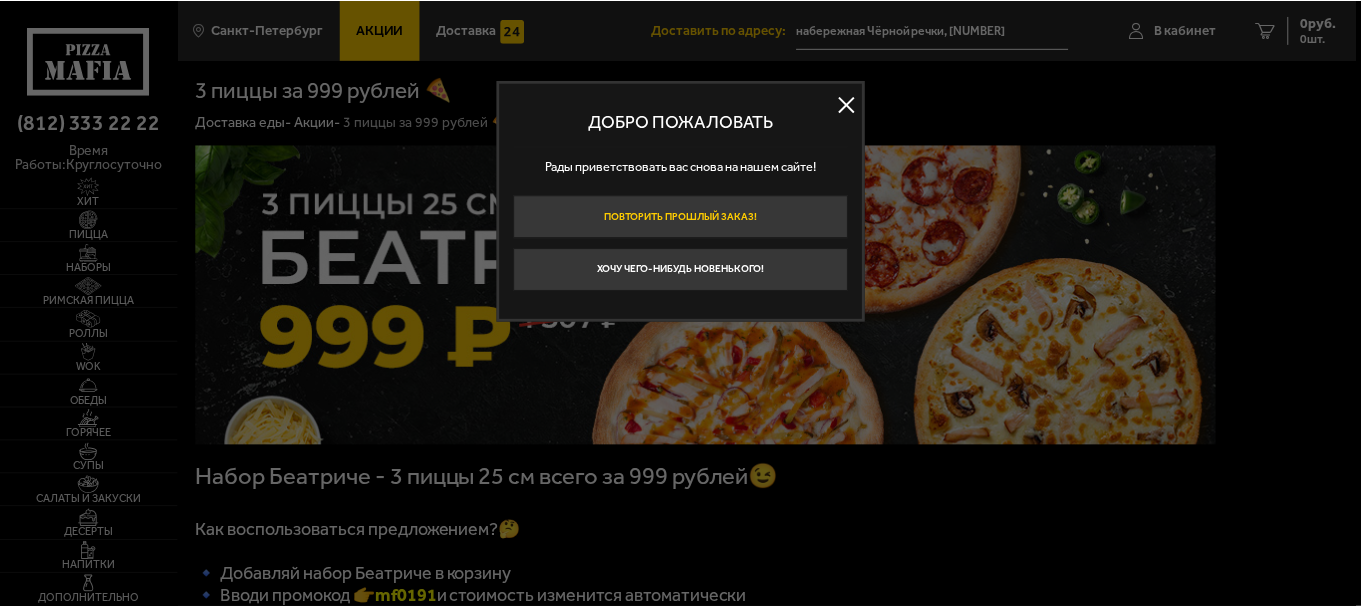 scroll, scrollTop: 0, scrollLeft: 0, axis: both 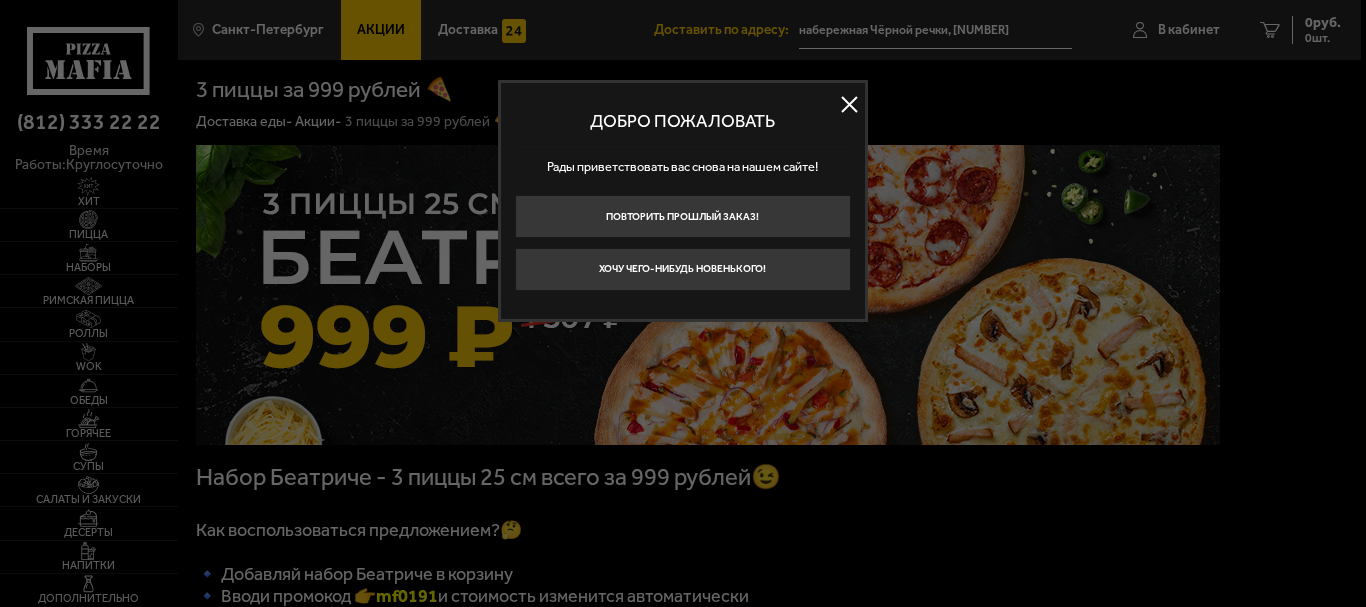 click at bounding box center (850, 105) 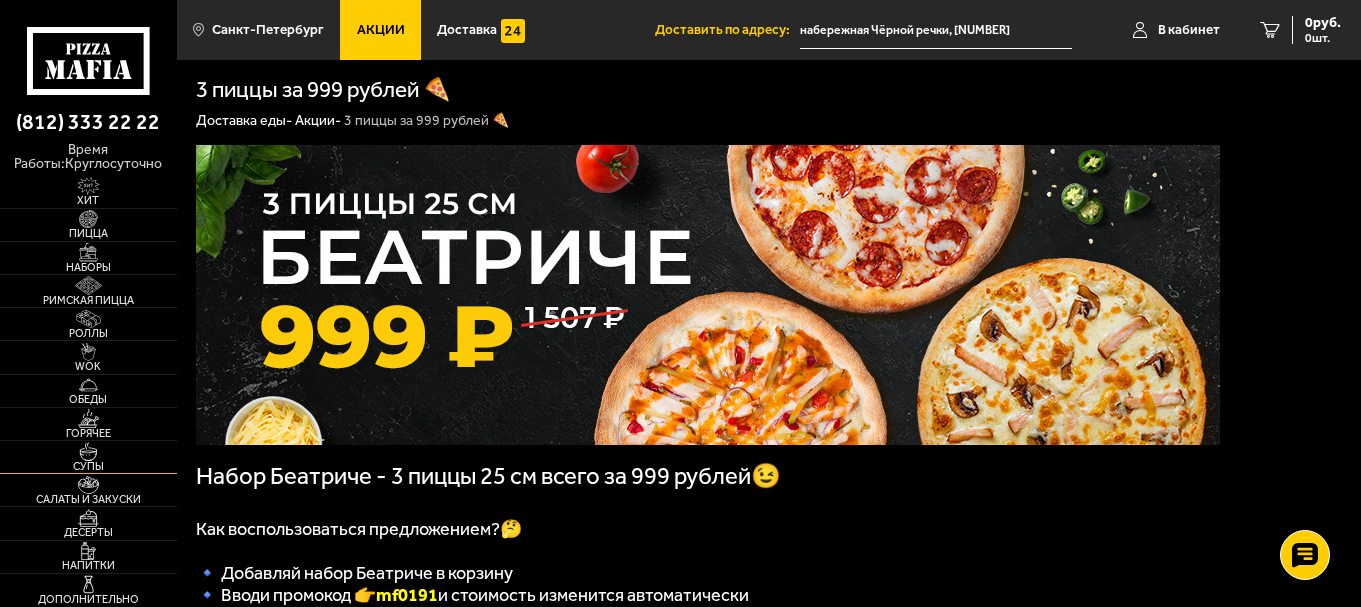 click on "Супы" at bounding box center (88, 466) 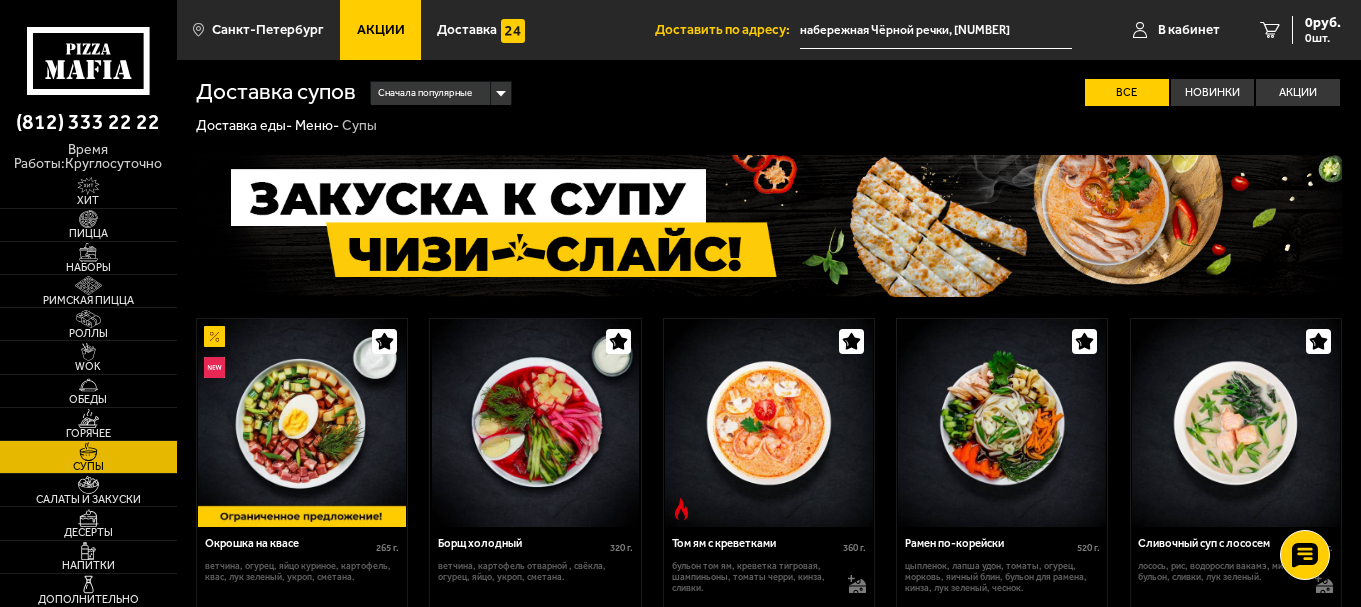 scroll, scrollTop: 200, scrollLeft: 0, axis: vertical 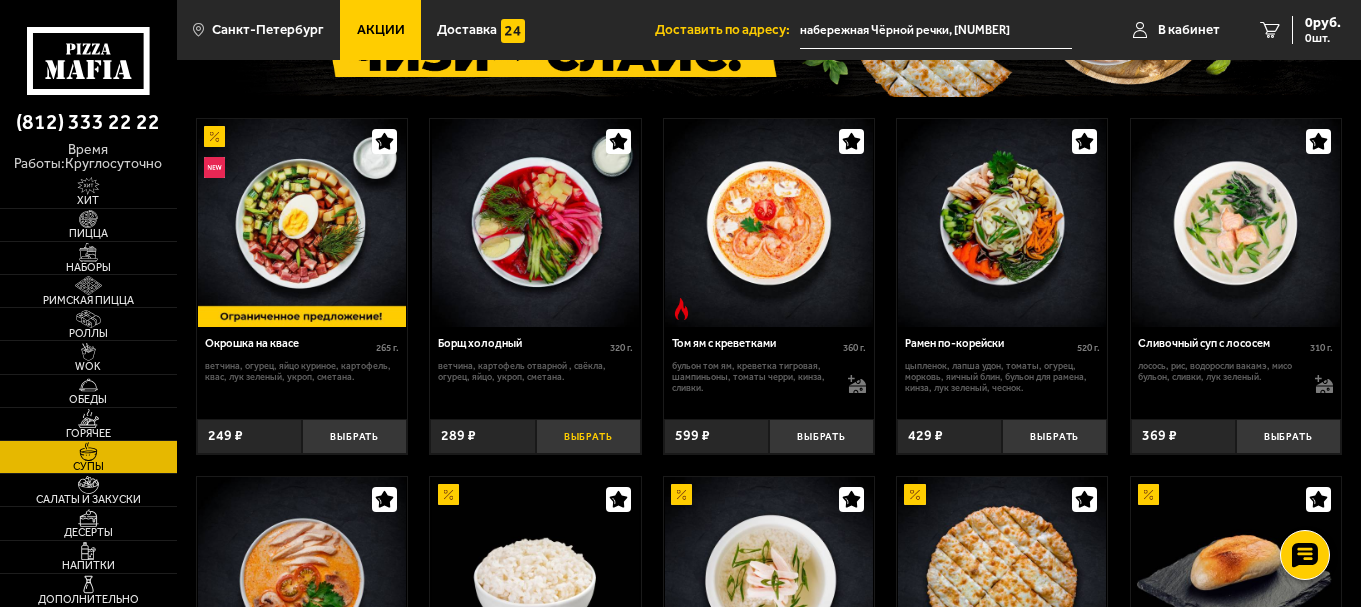 click on "Выбрать" at bounding box center [588, 436] 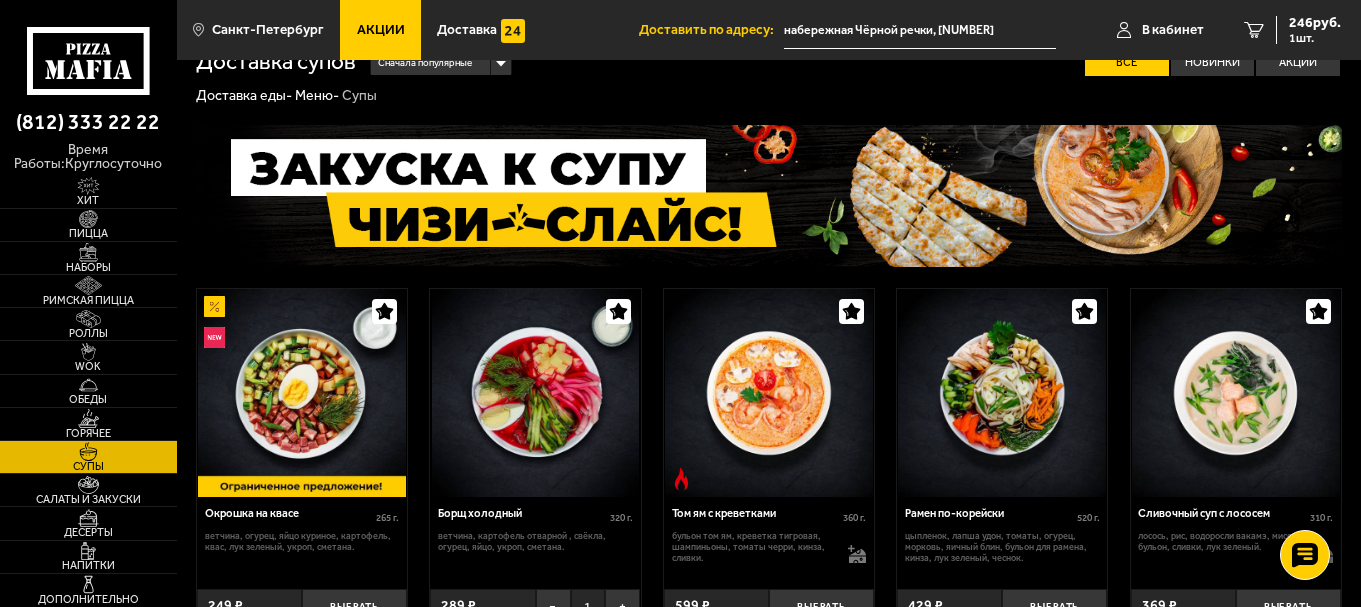 scroll, scrollTop: 0, scrollLeft: 0, axis: both 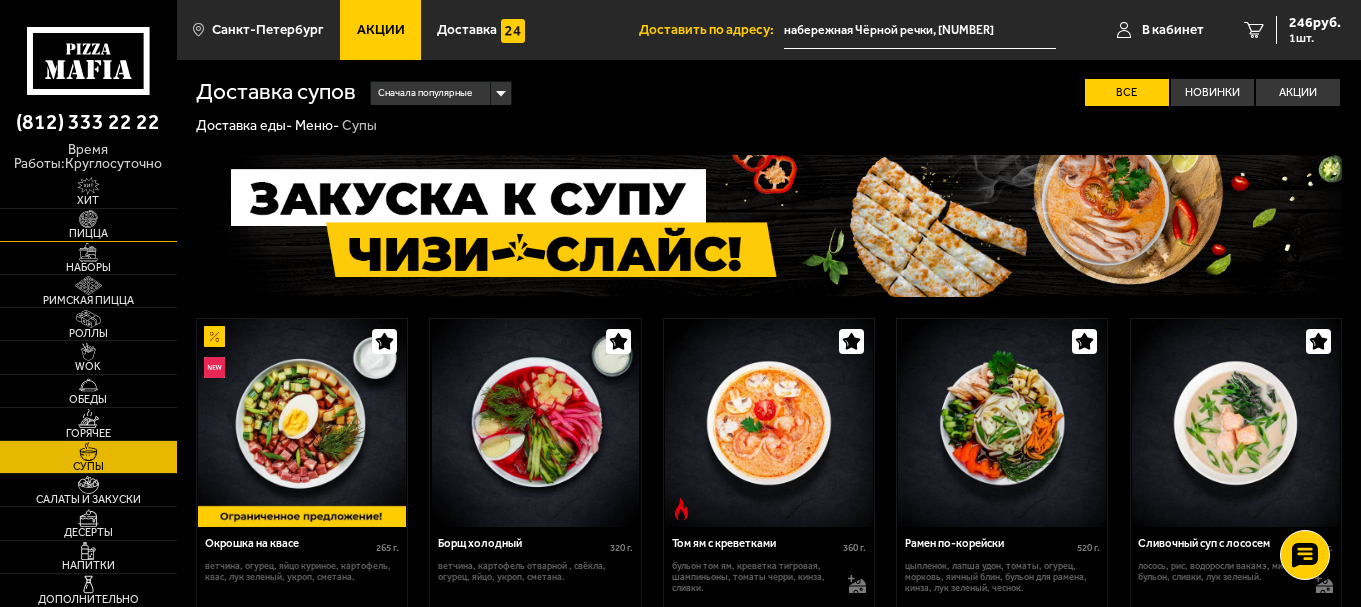 click at bounding box center (88, 219) 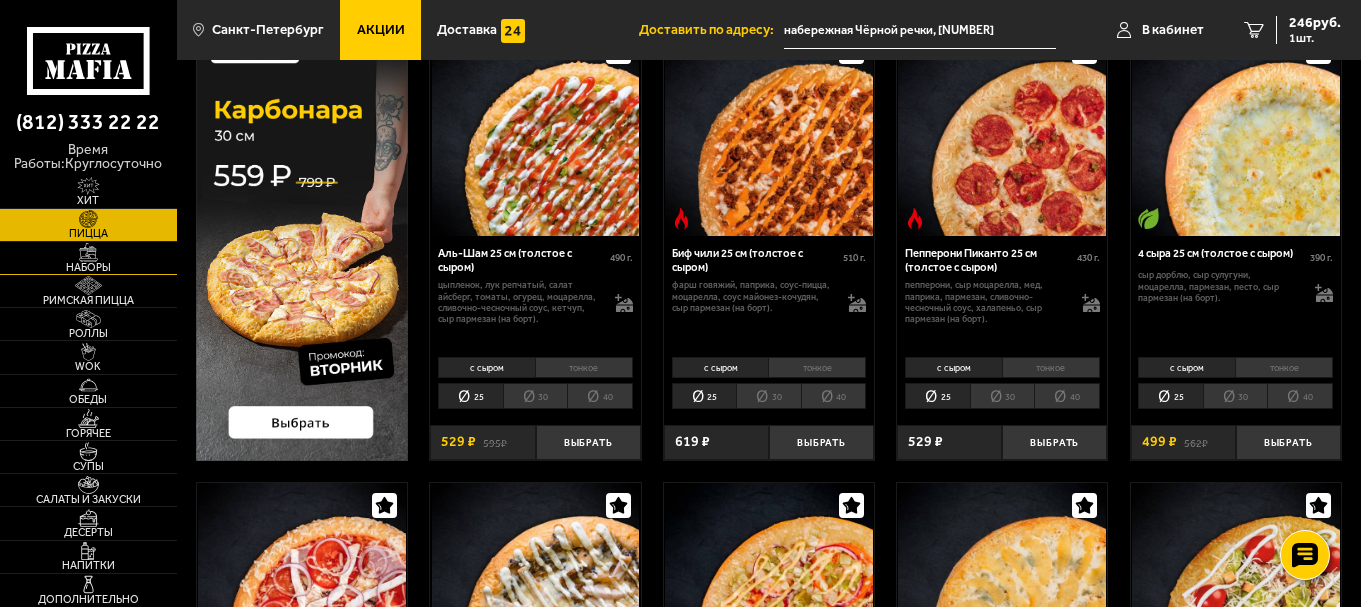 scroll, scrollTop: 0, scrollLeft: 0, axis: both 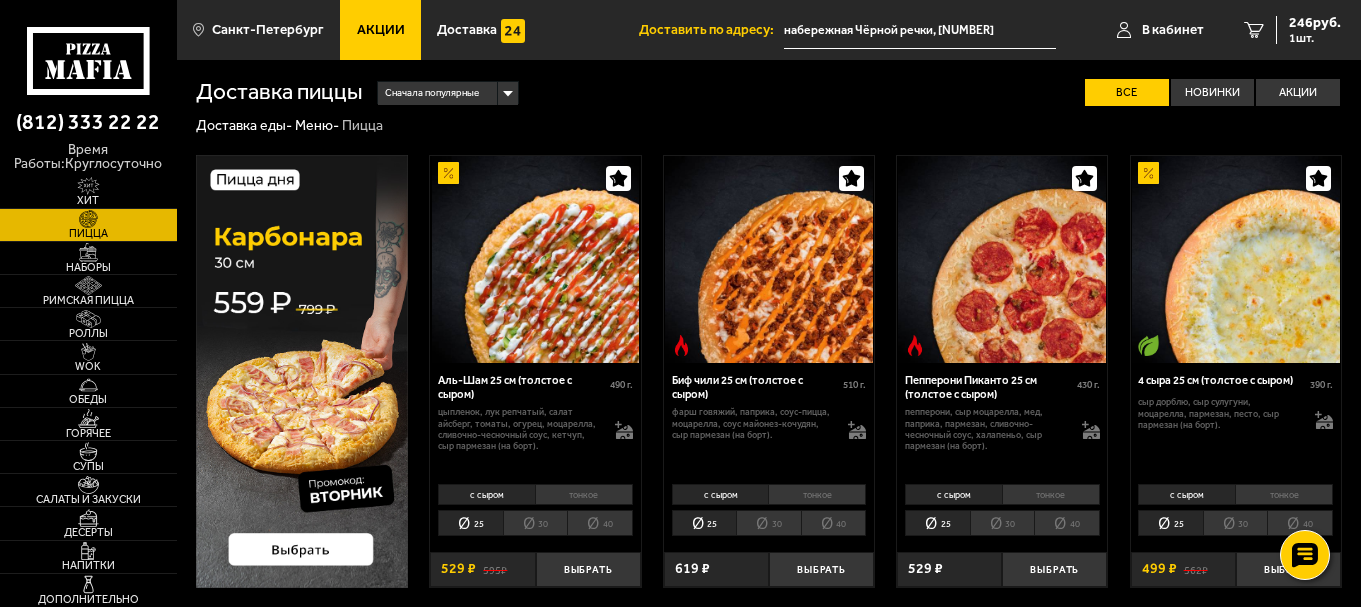 click on "Акции" at bounding box center (381, 30) 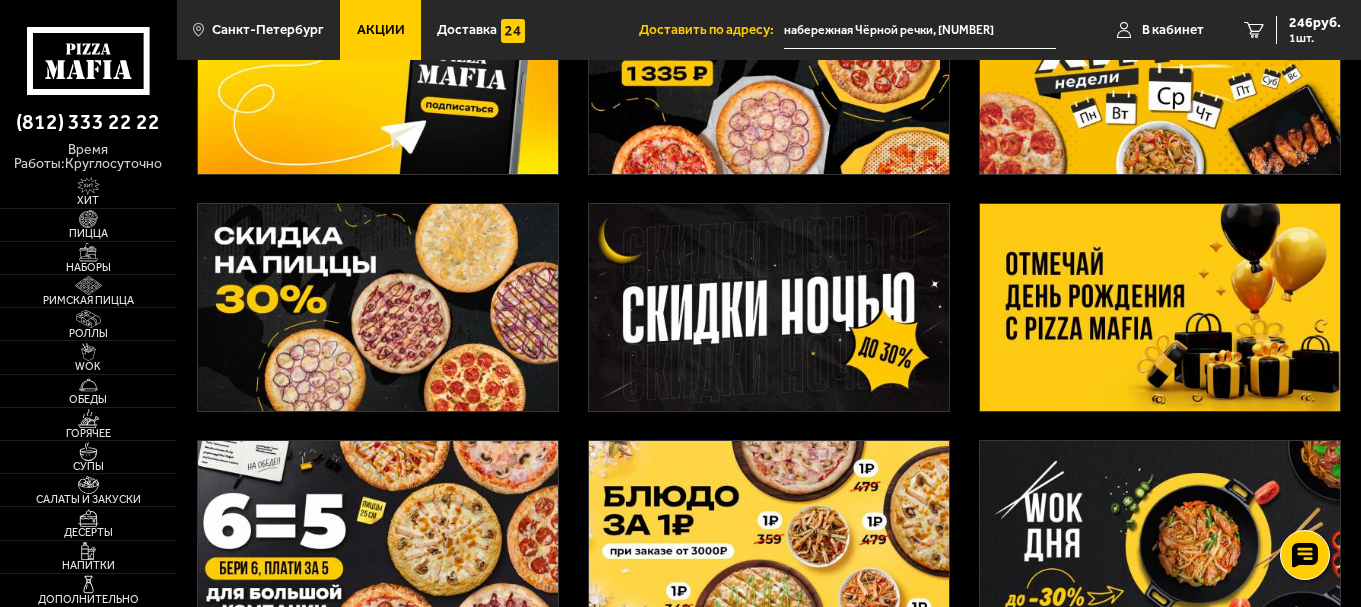 scroll, scrollTop: 200, scrollLeft: 0, axis: vertical 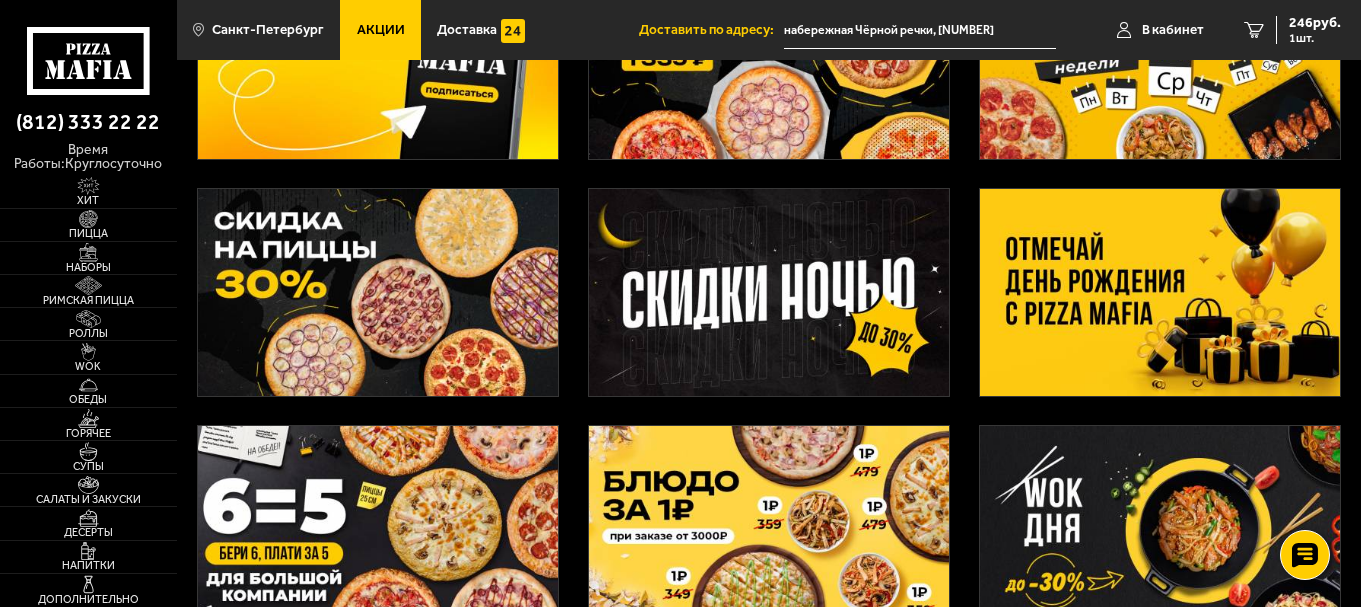 click at bounding box center [378, 292] 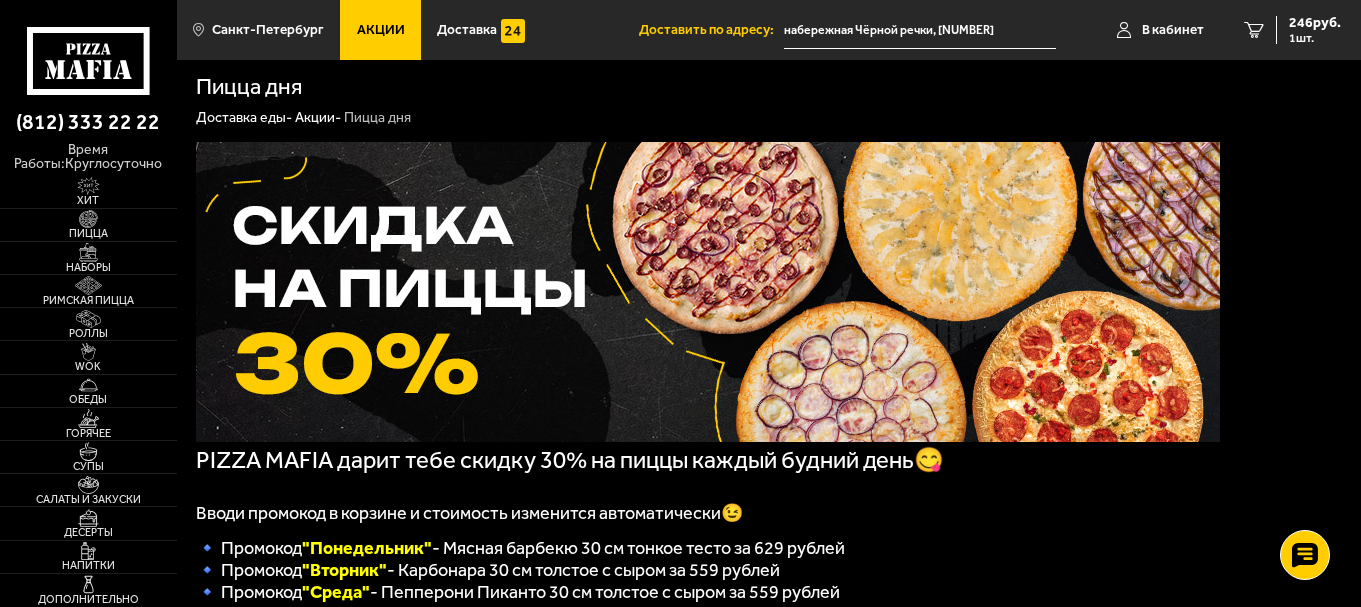 scroll, scrollTop: 0, scrollLeft: 0, axis: both 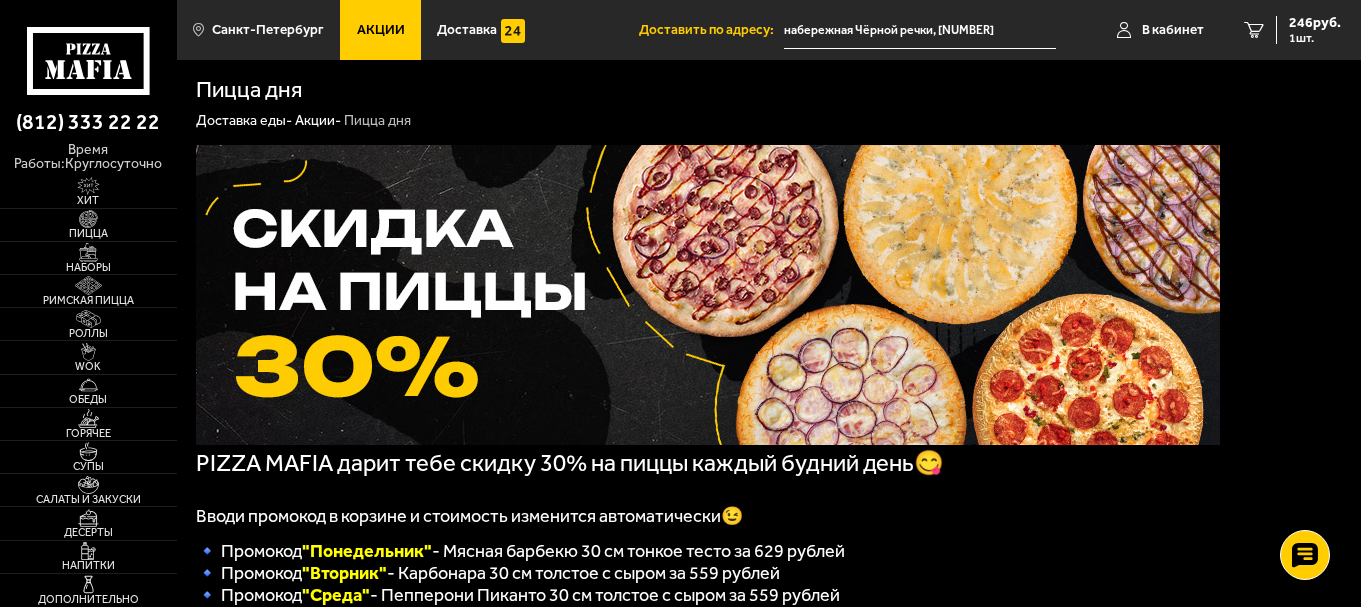 click on "Акции" at bounding box center (381, 30) 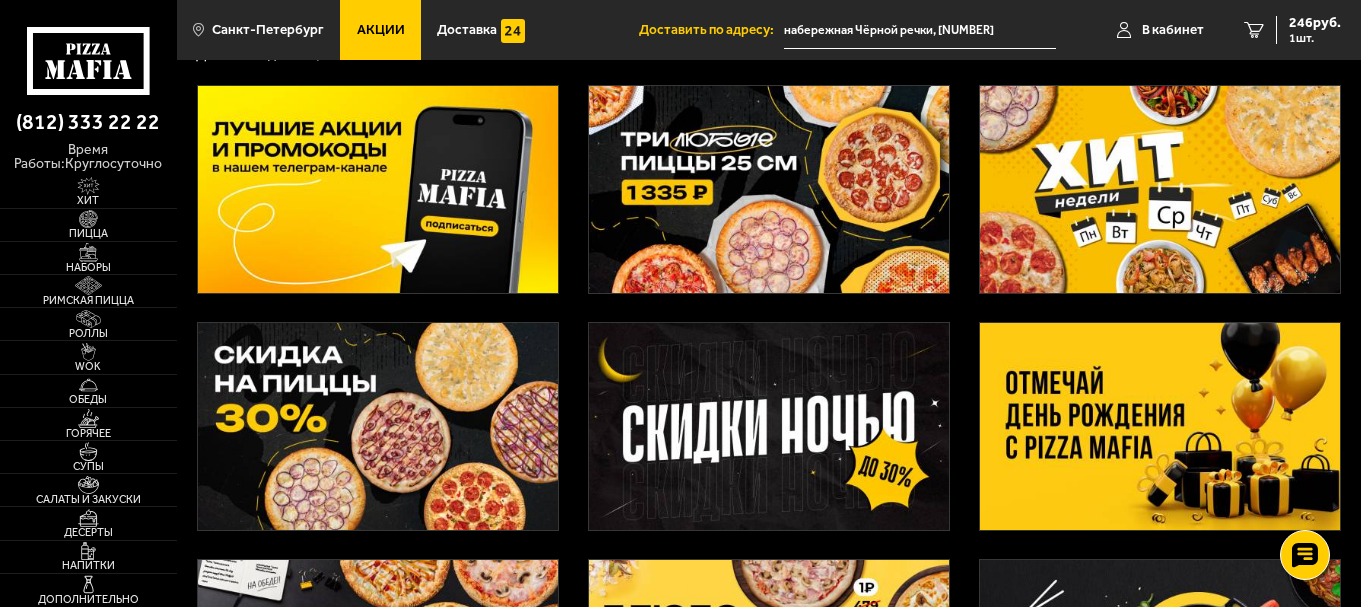 scroll, scrollTop: 0, scrollLeft: 0, axis: both 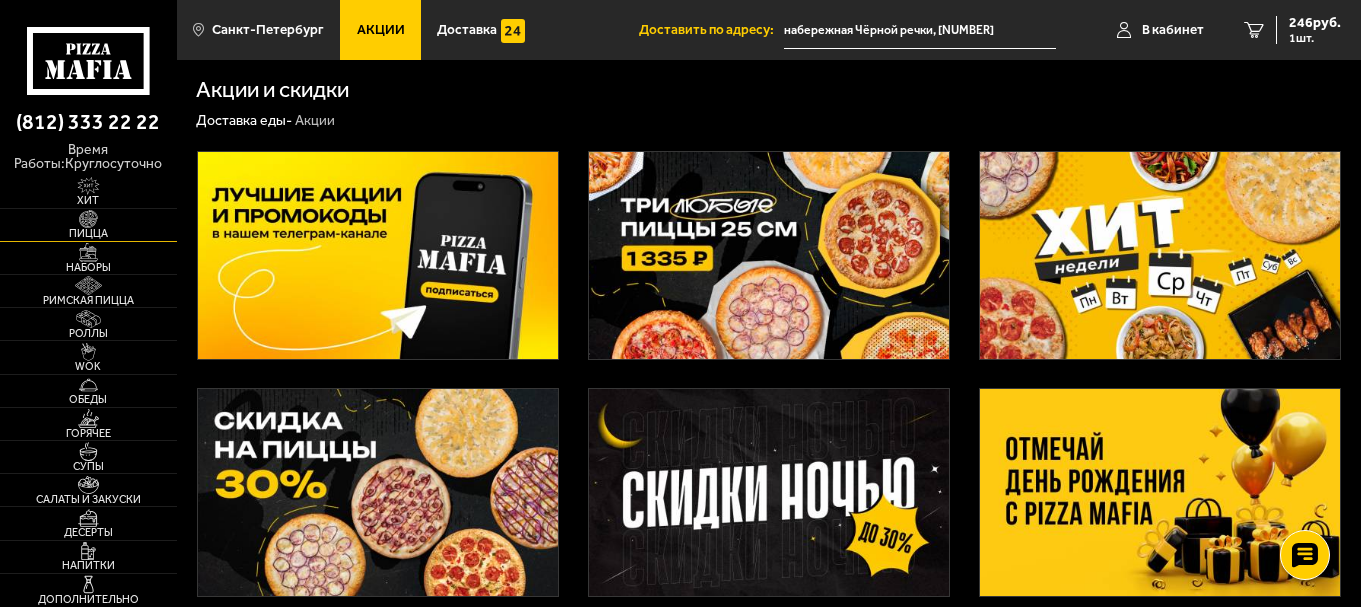 click on "Пицца" at bounding box center (88, 233) 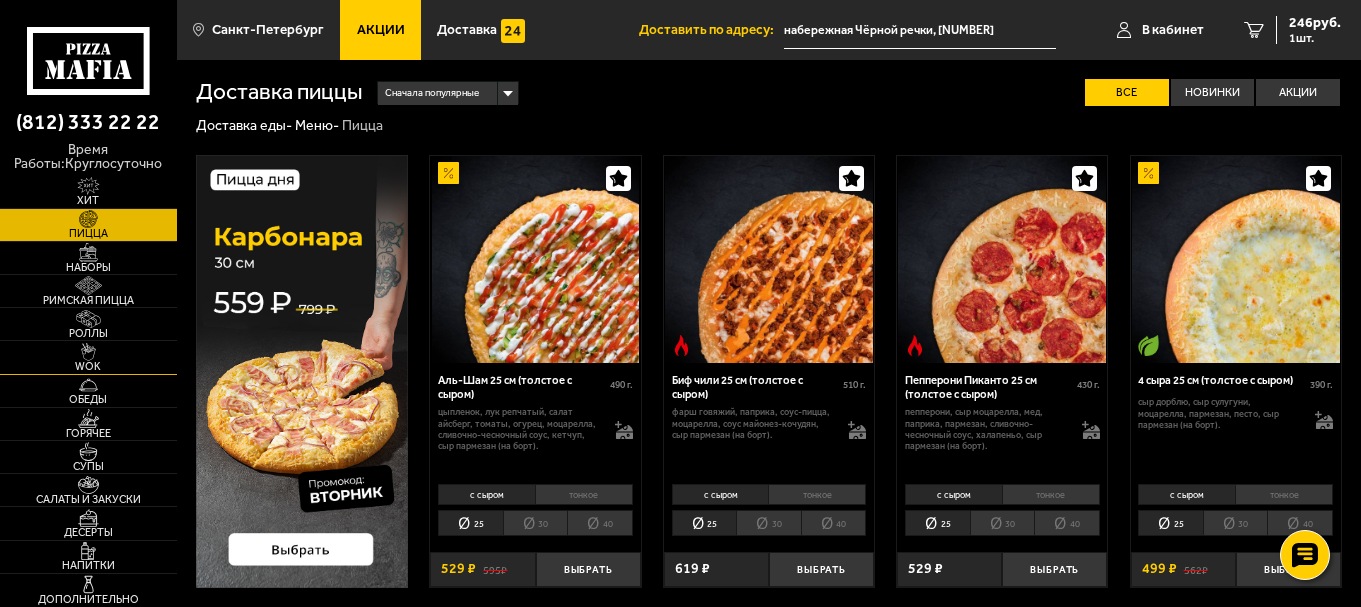 click at bounding box center [88, 352] 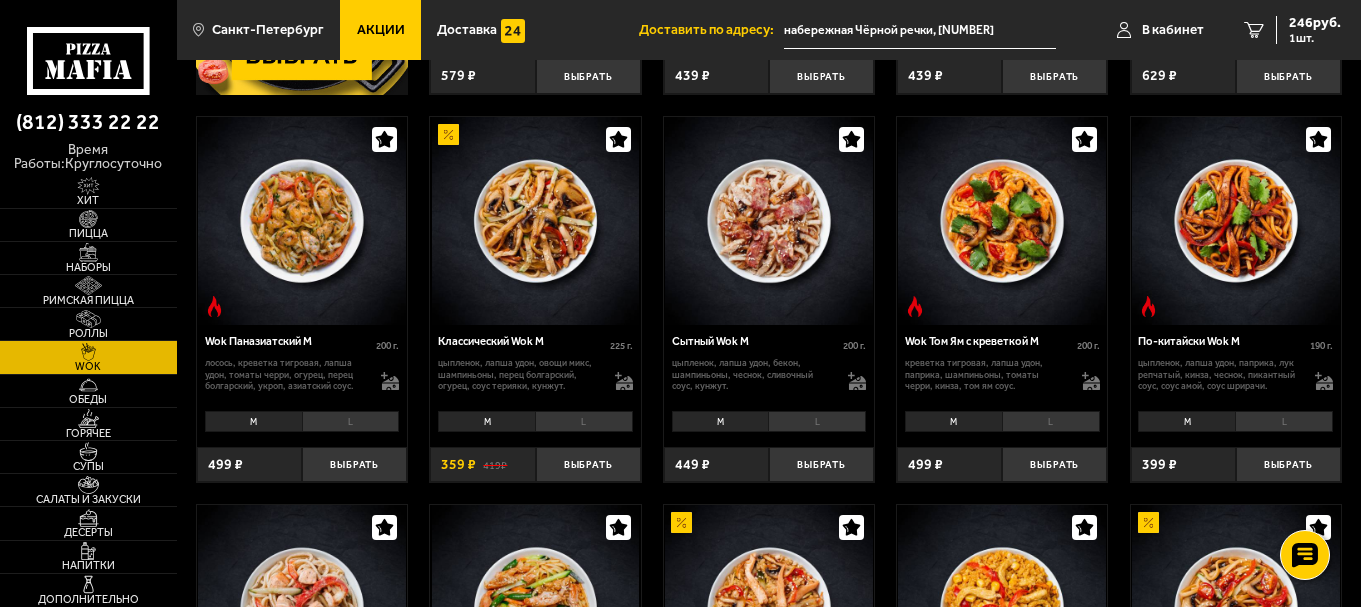 scroll, scrollTop: 533, scrollLeft: 0, axis: vertical 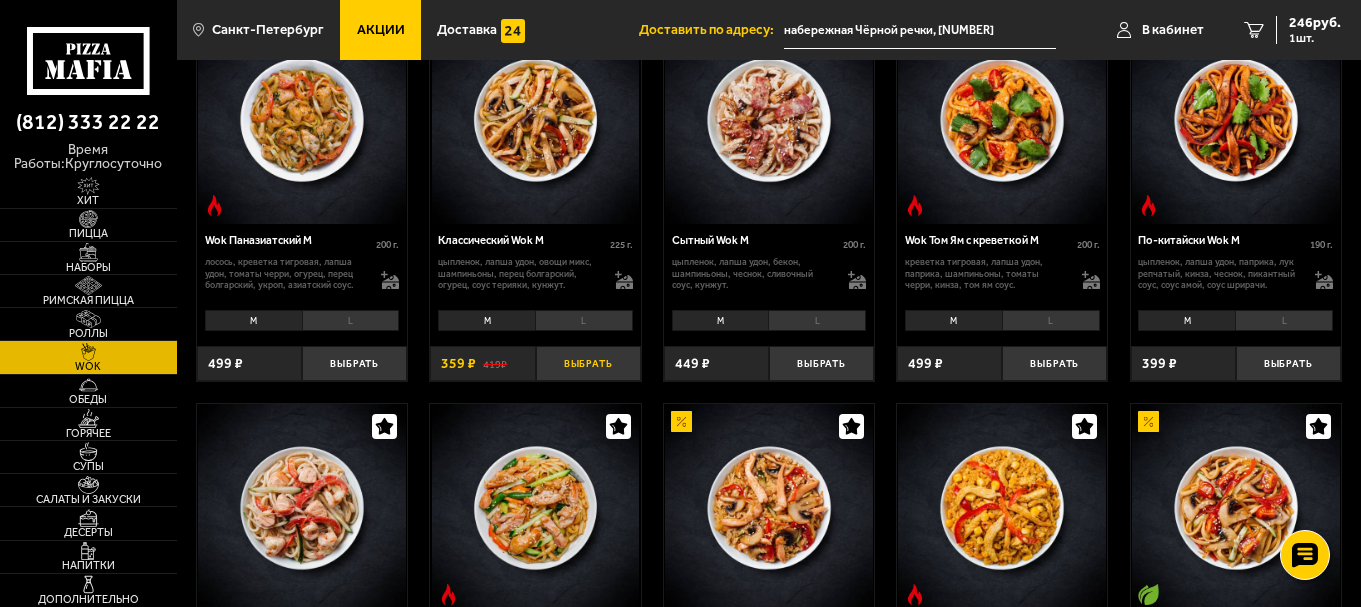 click on "Выбрать" at bounding box center [588, 363] 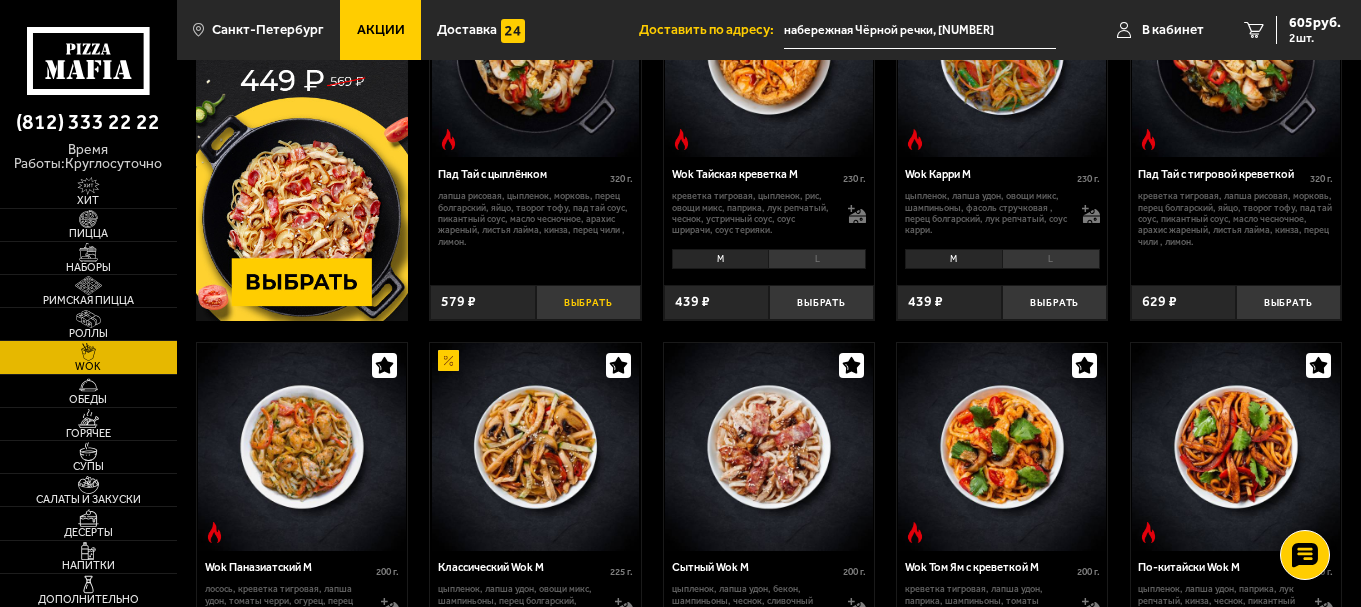 scroll, scrollTop: 200, scrollLeft: 0, axis: vertical 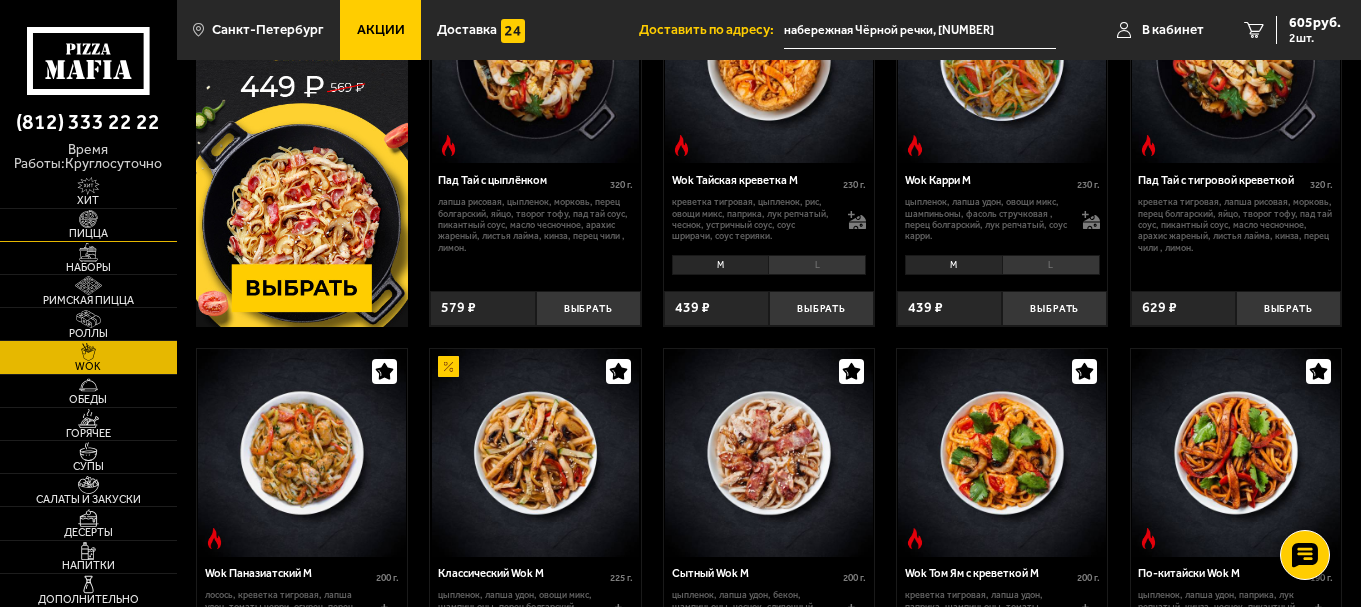 click at bounding box center [88, 219] 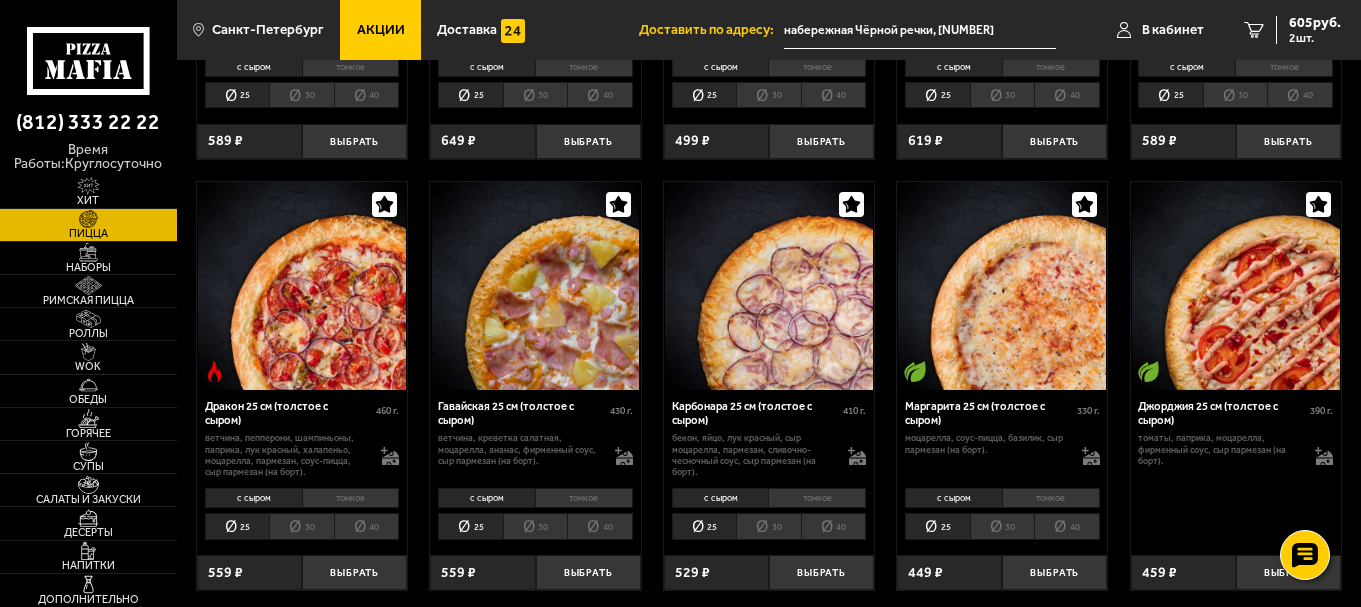 scroll, scrollTop: 2267, scrollLeft: 0, axis: vertical 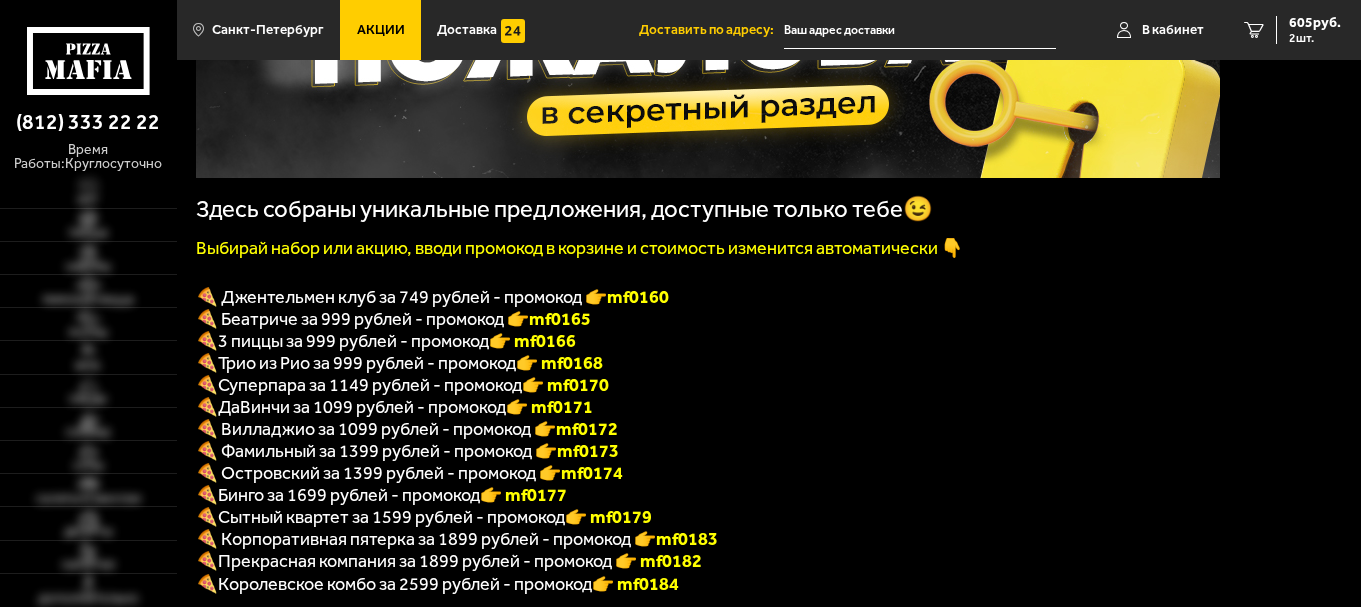 type on "набережная Чёрной речки, [NUMBER]" 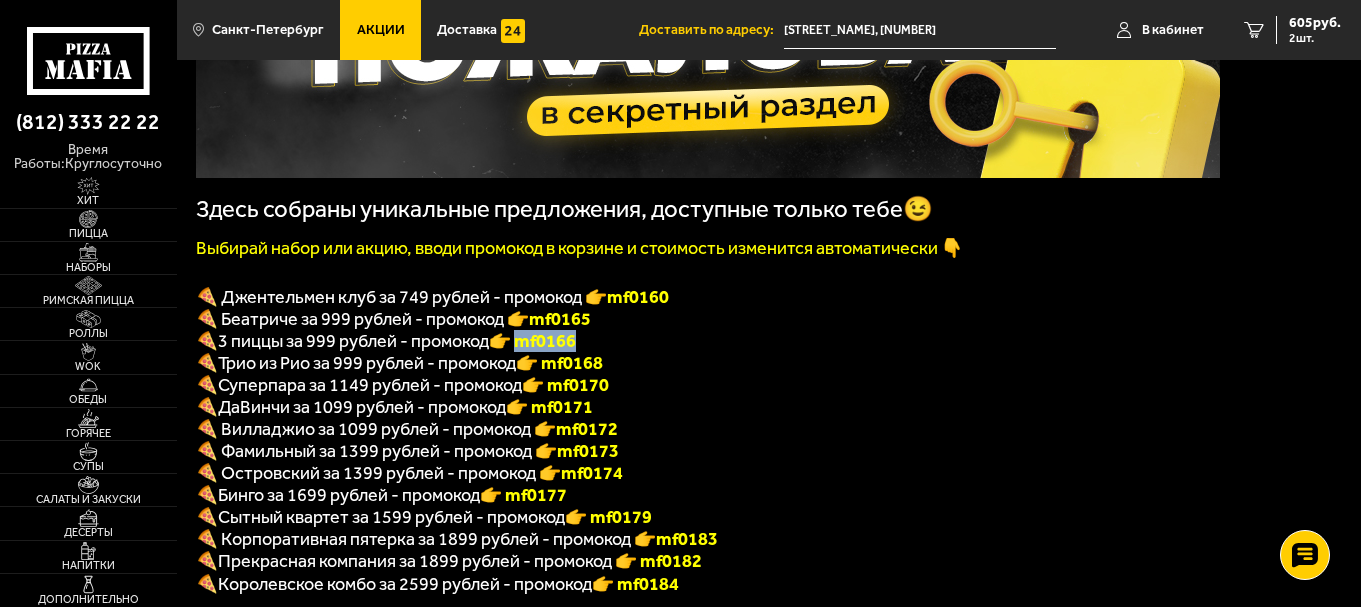 drag, startPoint x: 524, startPoint y: 347, endPoint x: 592, endPoint y: 352, distance: 68.18358 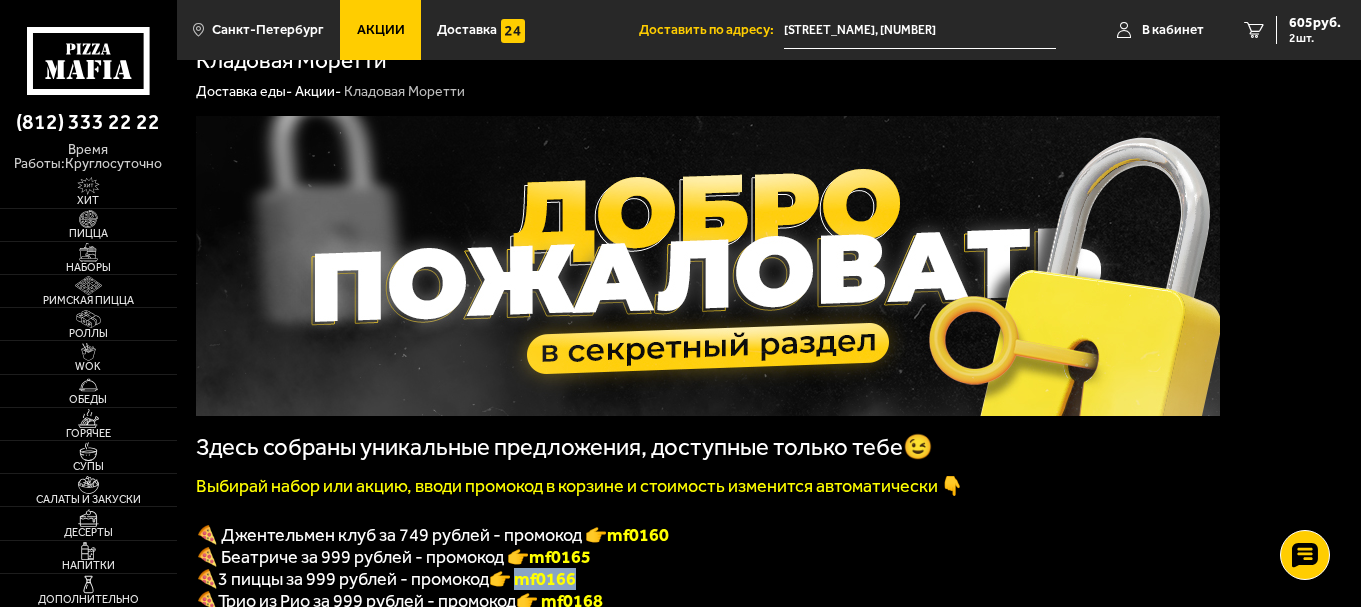 scroll, scrollTop: 0, scrollLeft: 0, axis: both 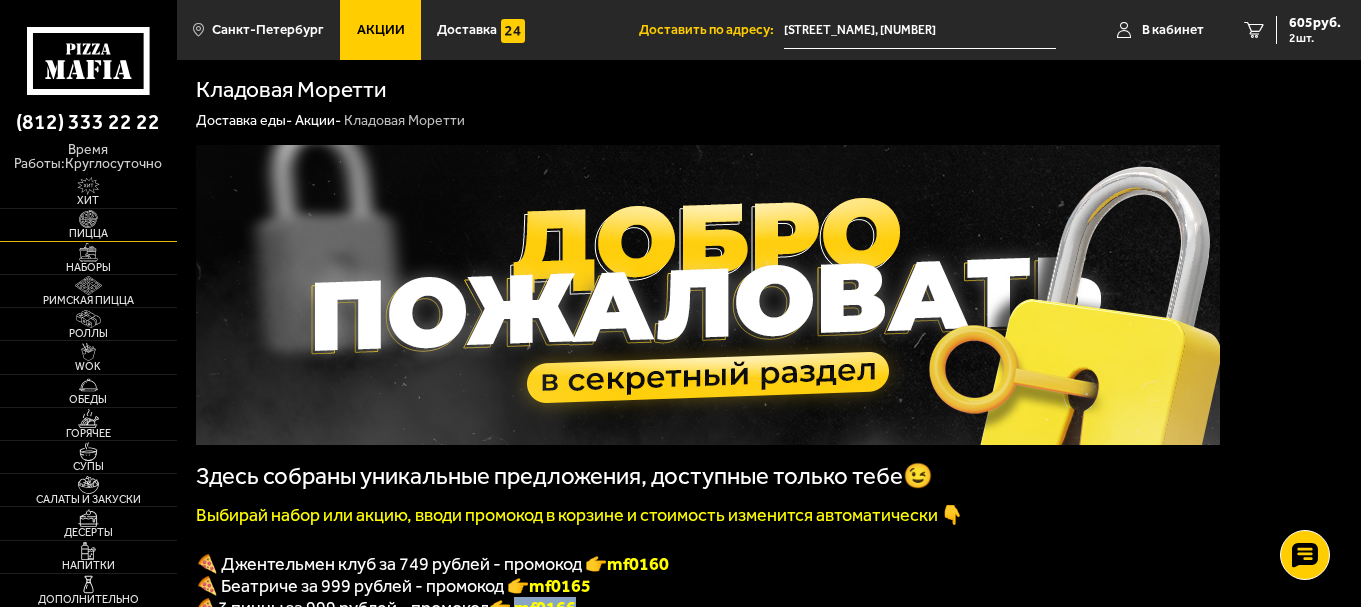 click at bounding box center [88, 219] 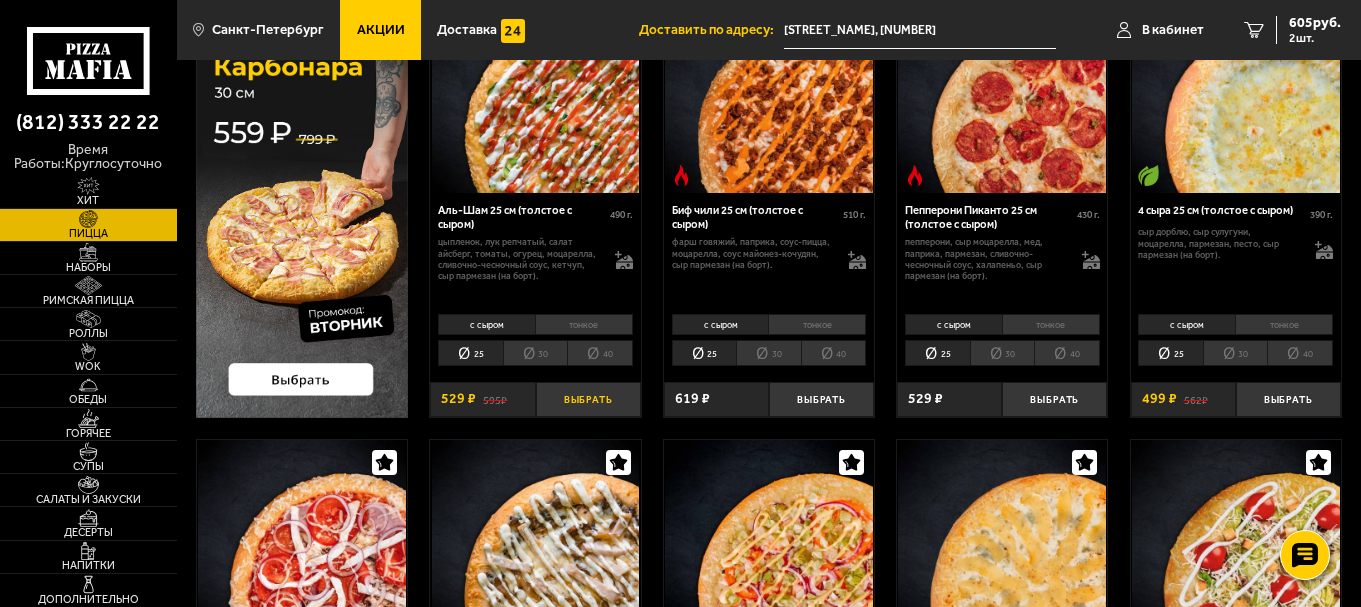 scroll, scrollTop: 200, scrollLeft: 0, axis: vertical 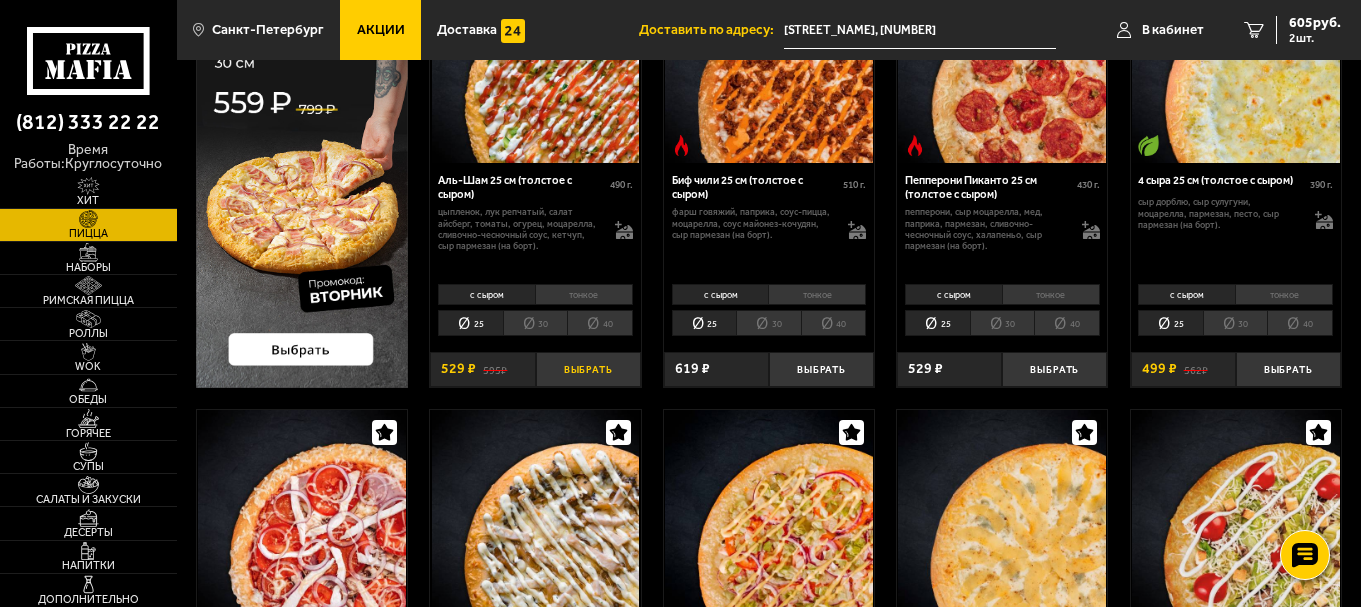 click on "Выбрать" at bounding box center [588, 369] 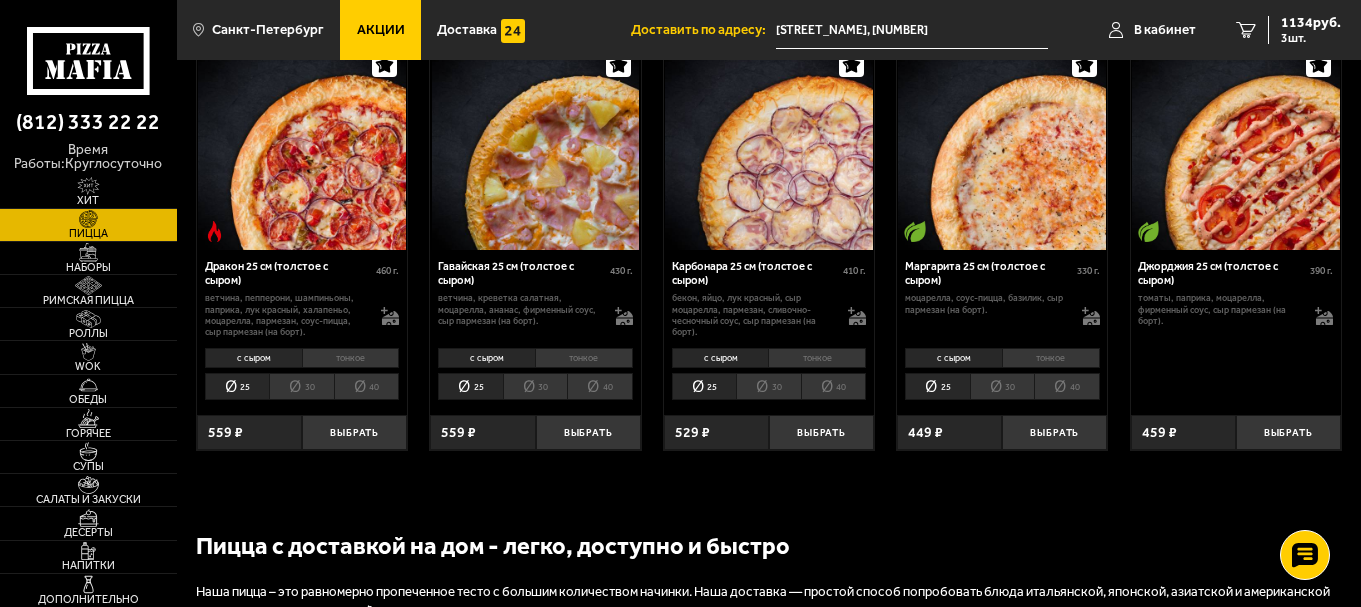 scroll, scrollTop: 2467, scrollLeft: 0, axis: vertical 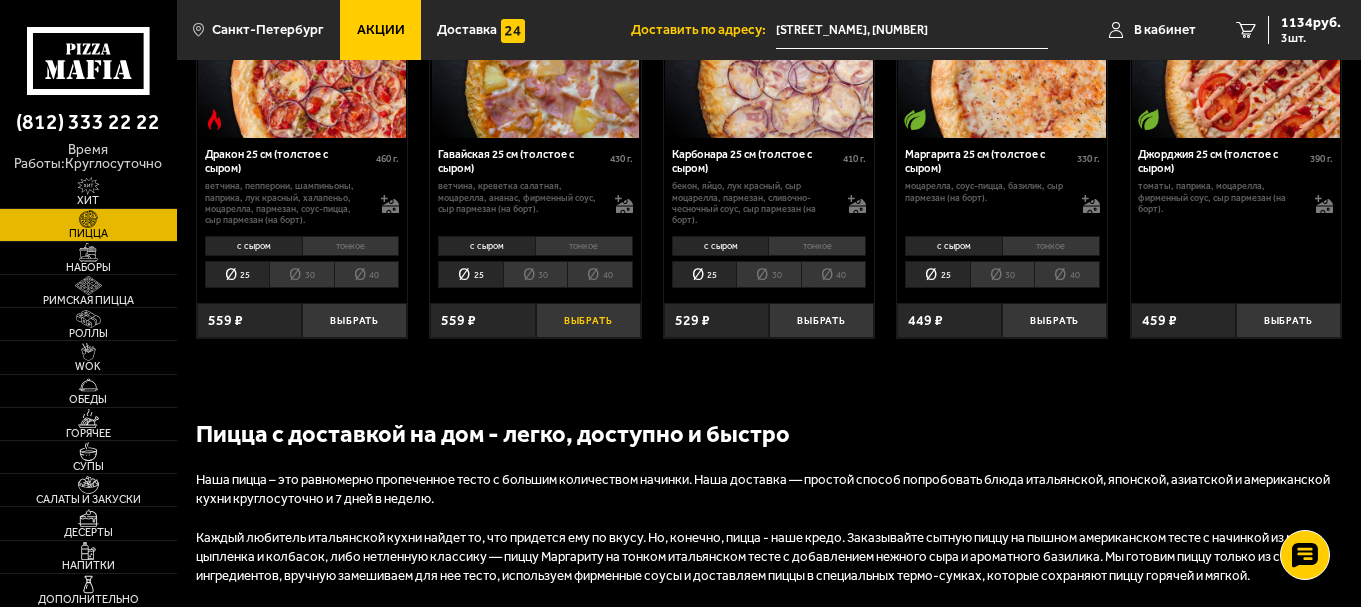 click on "Выбрать" at bounding box center (588, 320) 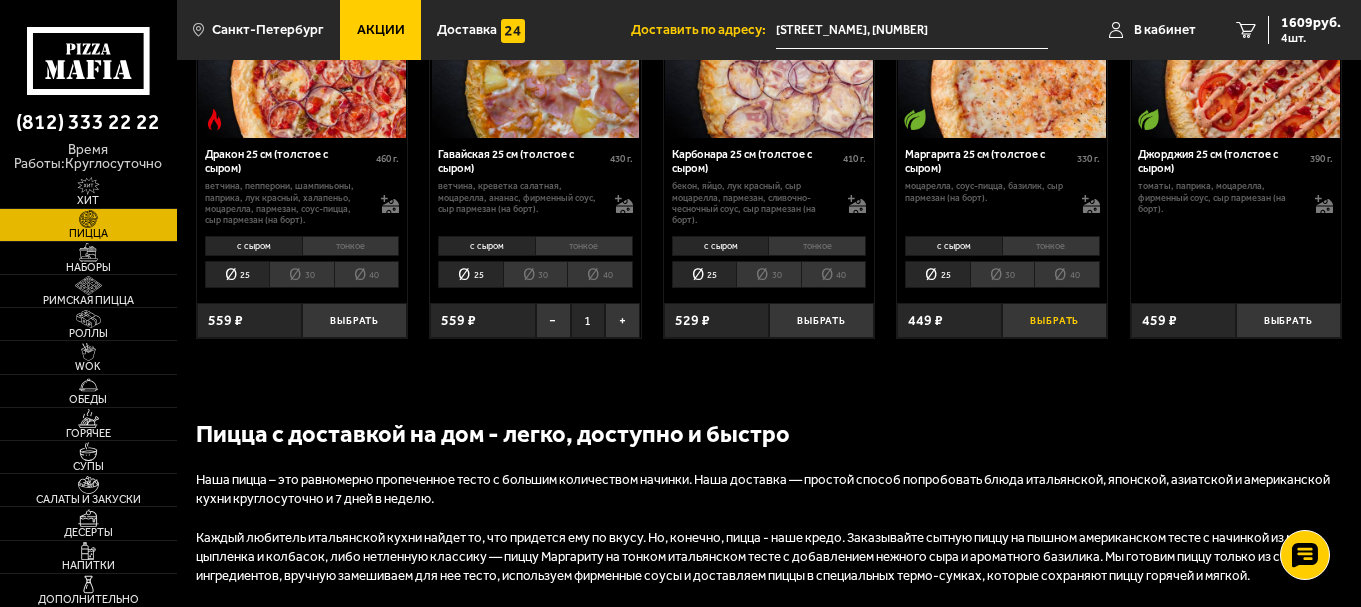 click on "Выбрать" at bounding box center [1054, 320] 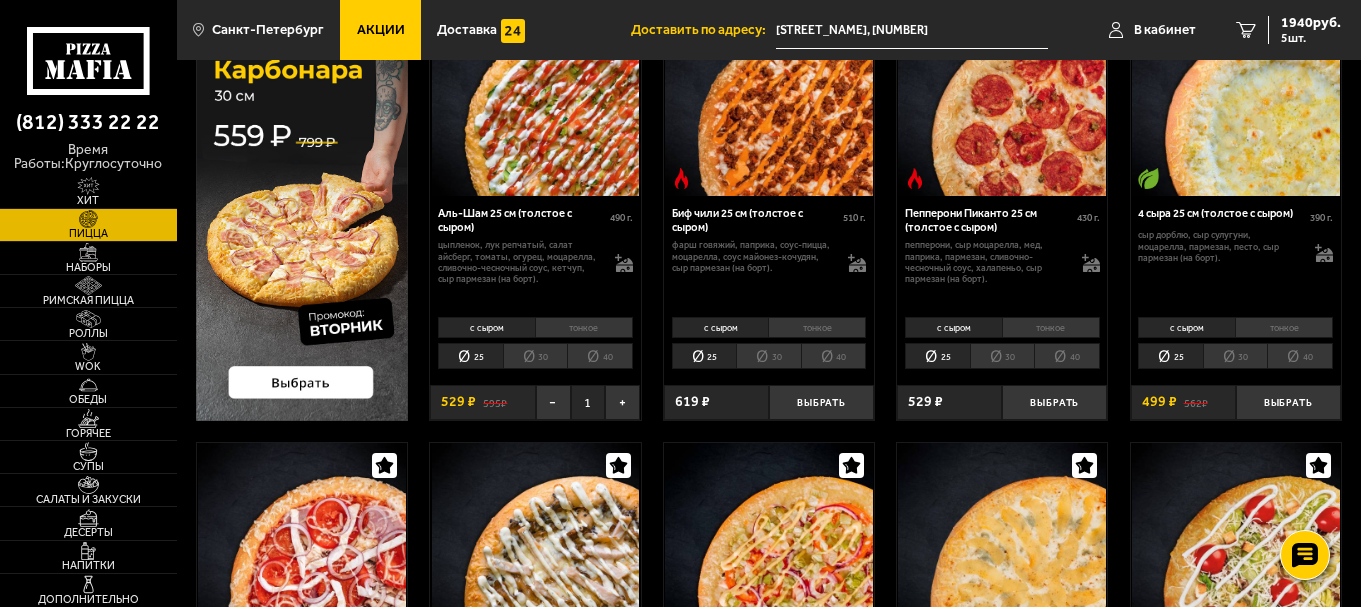 scroll, scrollTop: 200, scrollLeft: 0, axis: vertical 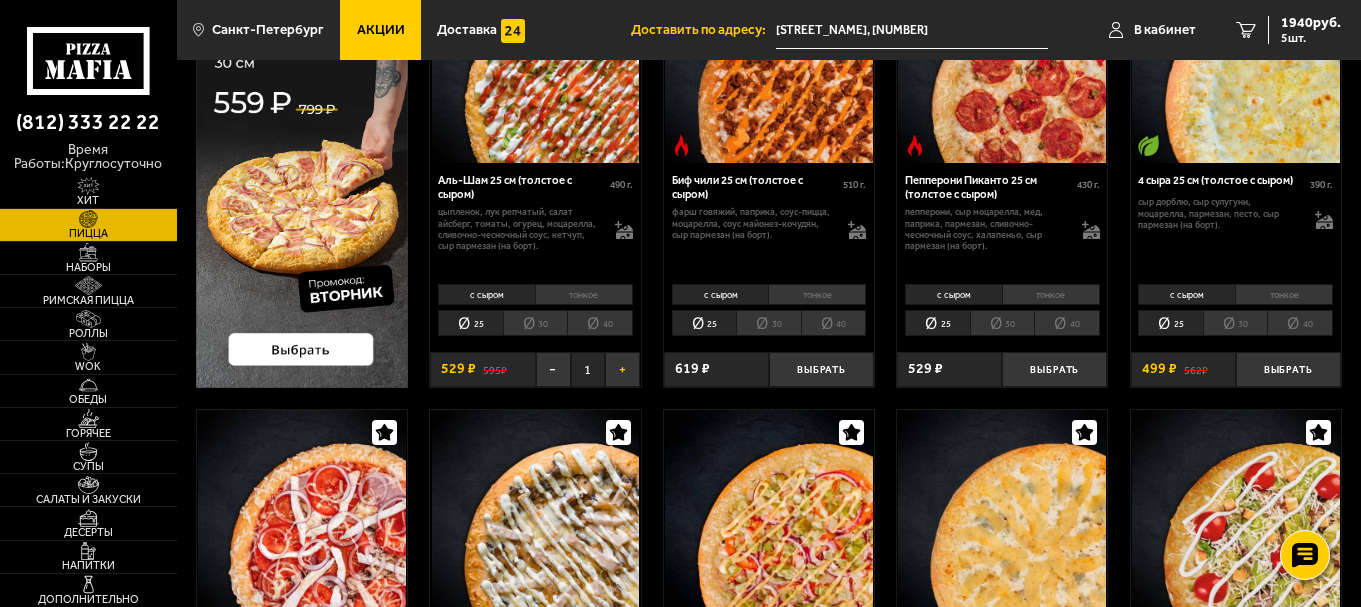click on "+" at bounding box center (622, 369) 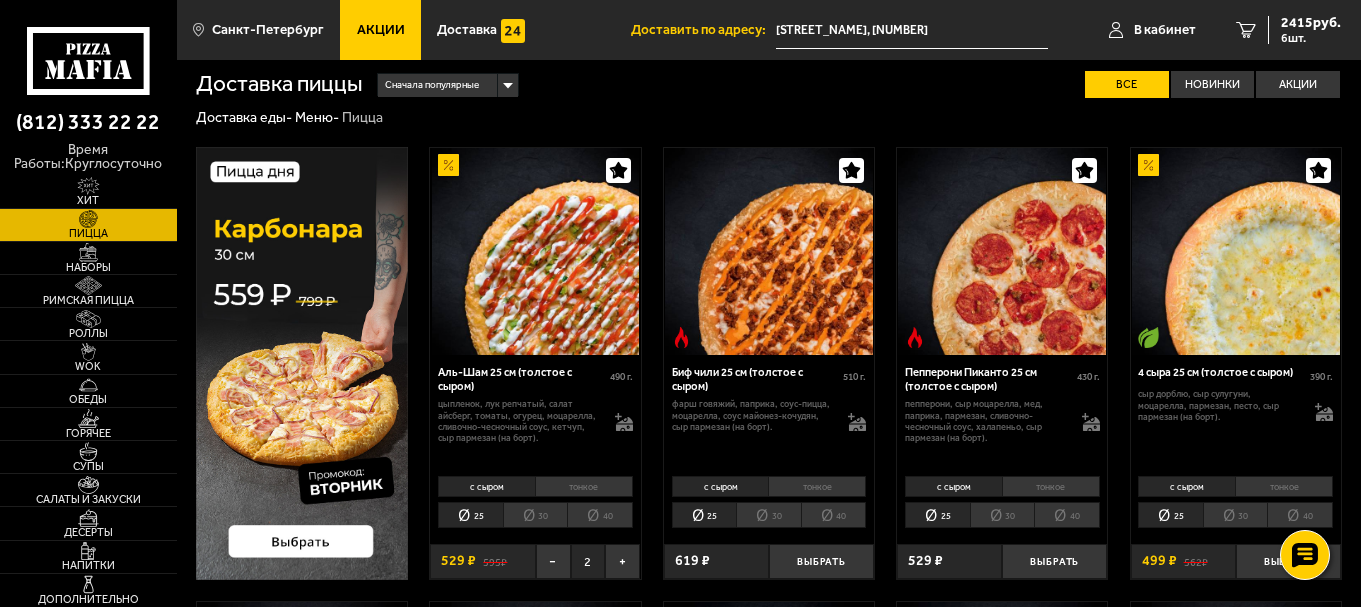 scroll, scrollTop: 0, scrollLeft: 0, axis: both 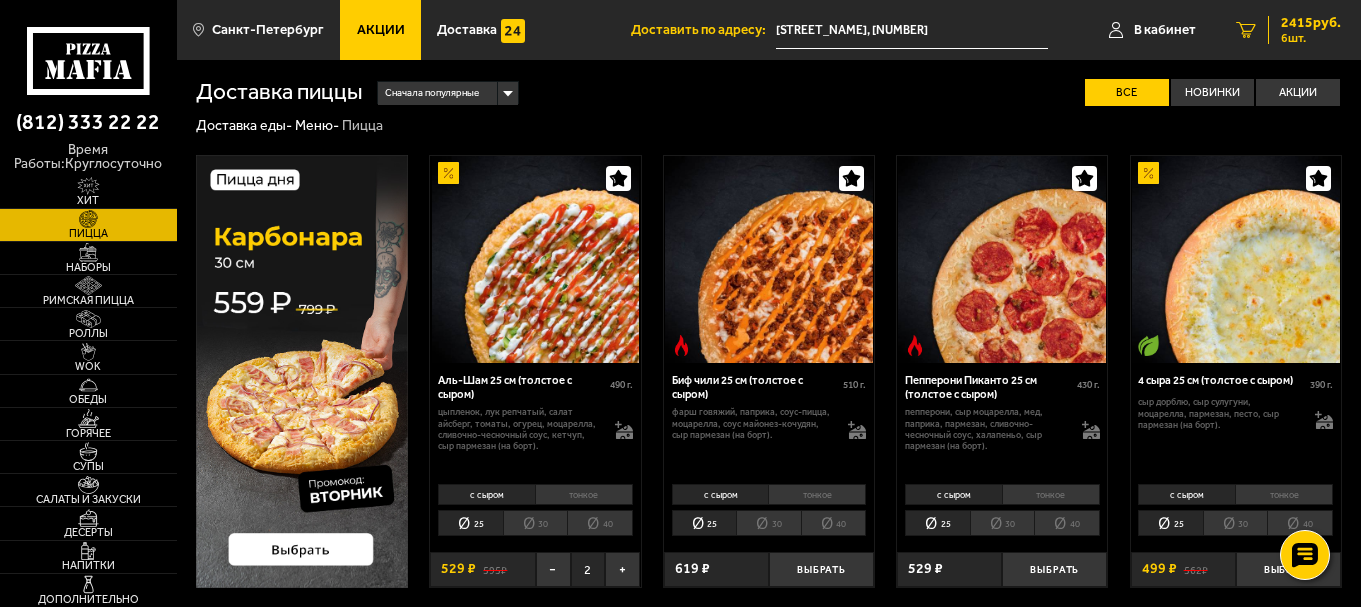 click on "2415  руб." at bounding box center (1311, 23) 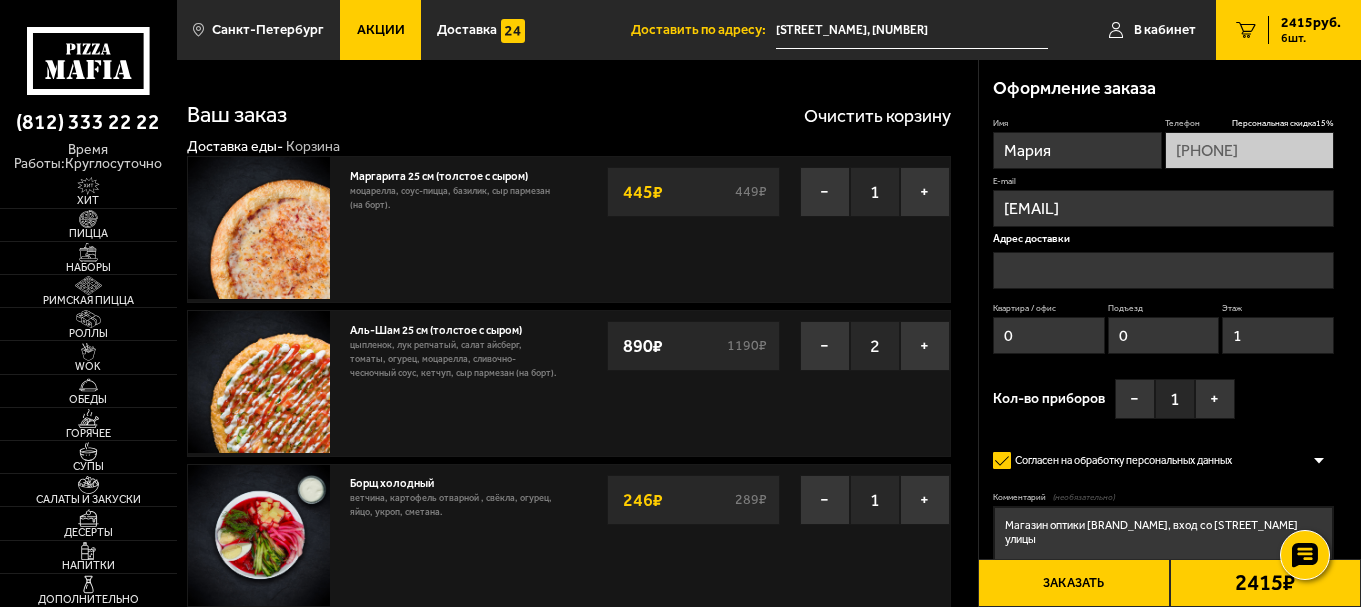 type on "набережная Чёрной речки, [NUMBER]" 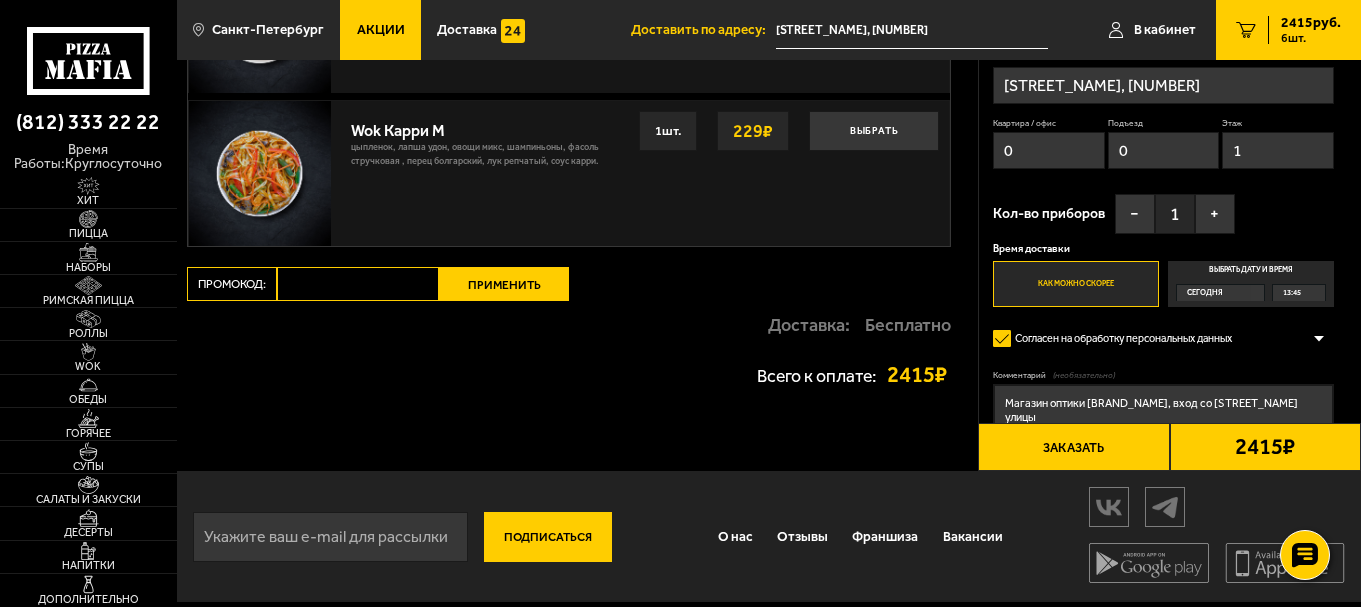 scroll, scrollTop: 2087, scrollLeft: 0, axis: vertical 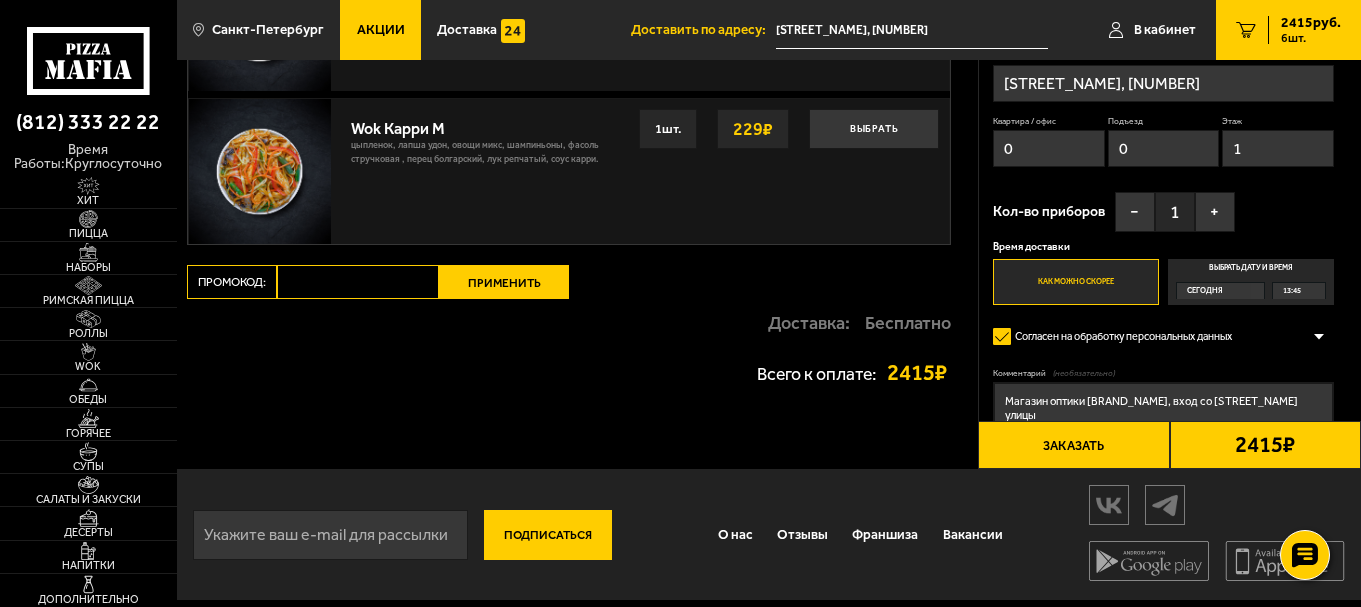 click on "Промокод:" at bounding box center (358, 282) 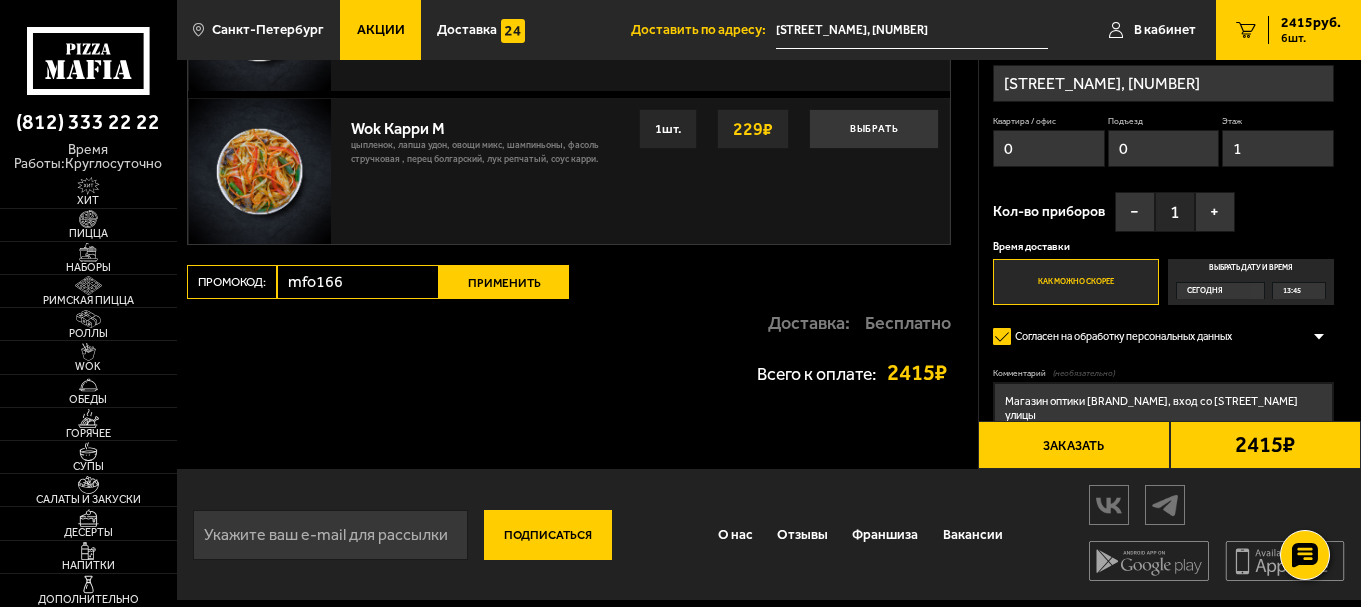 type on "mfo166" 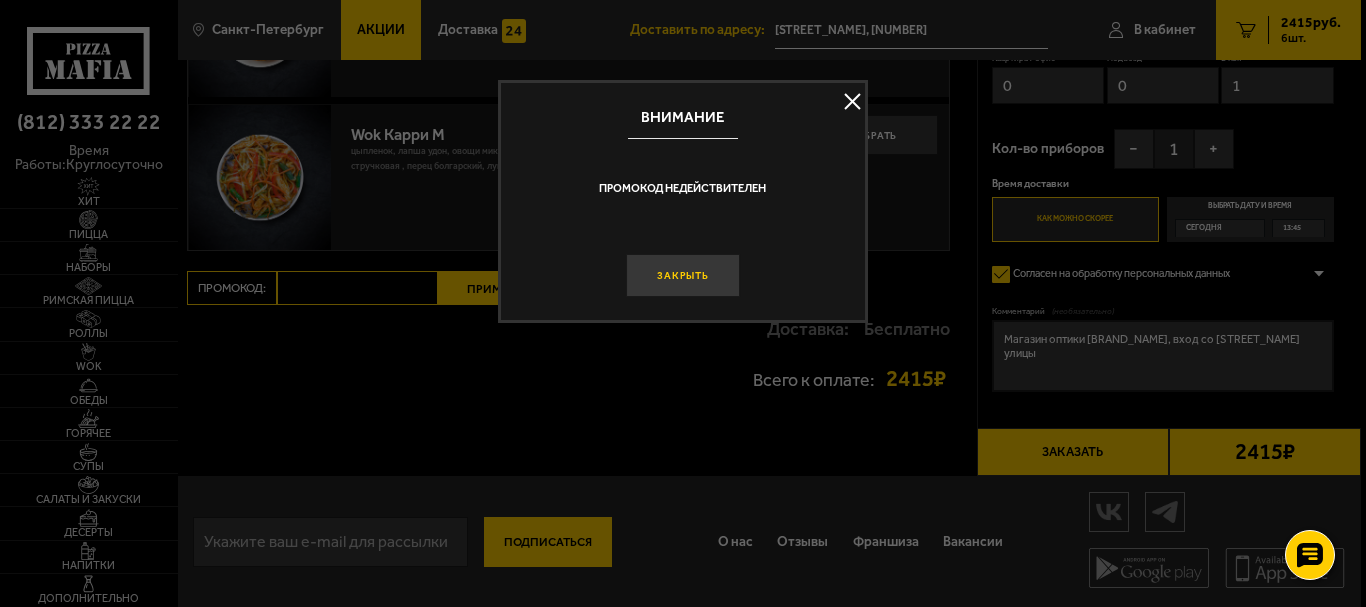 click on "Закрыть" at bounding box center [683, 275] 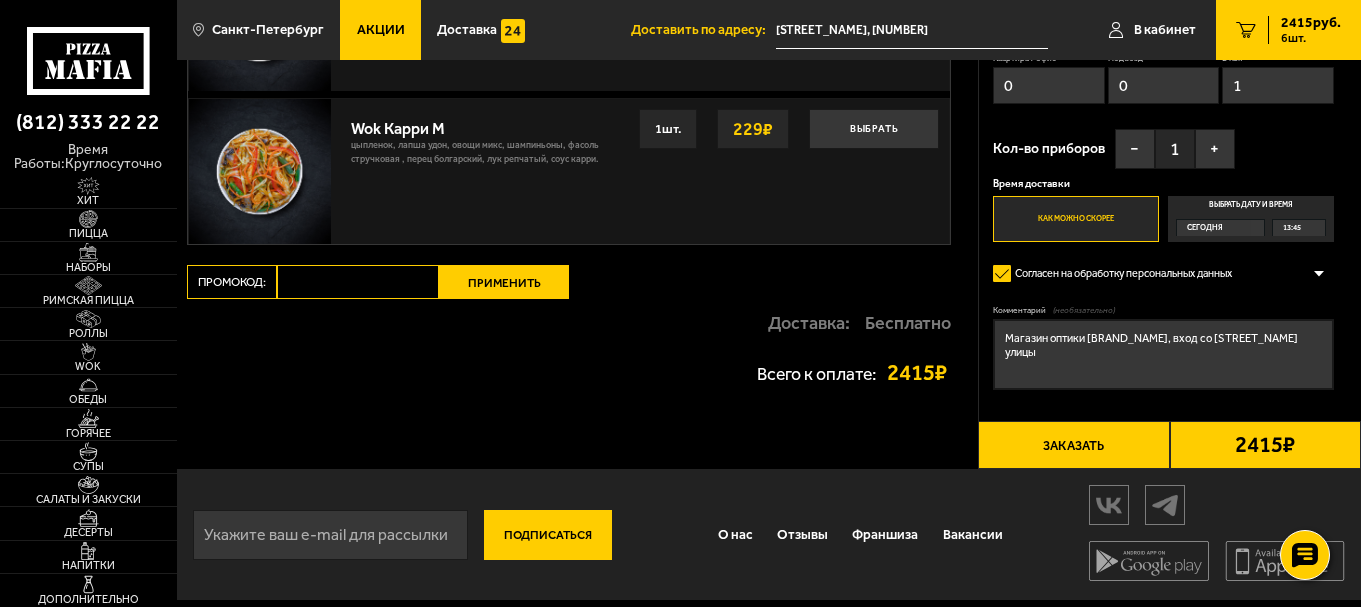 click on "Промокод:" at bounding box center [358, 282] 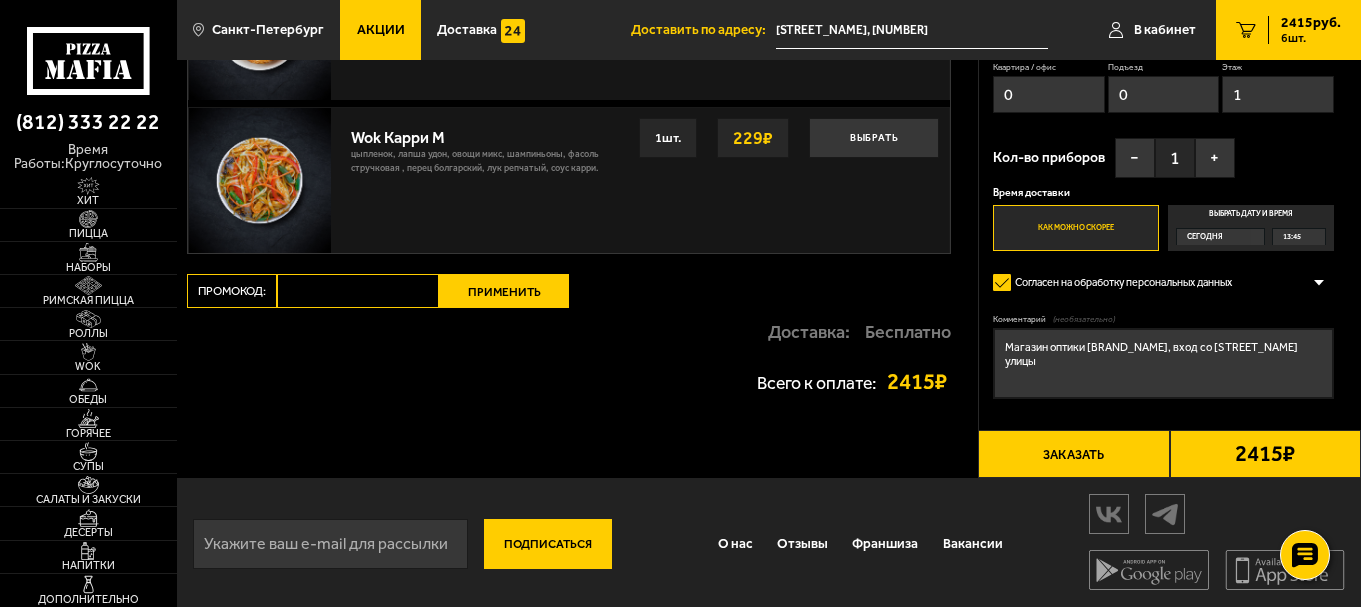 scroll, scrollTop: 2087, scrollLeft: 0, axis: vertical 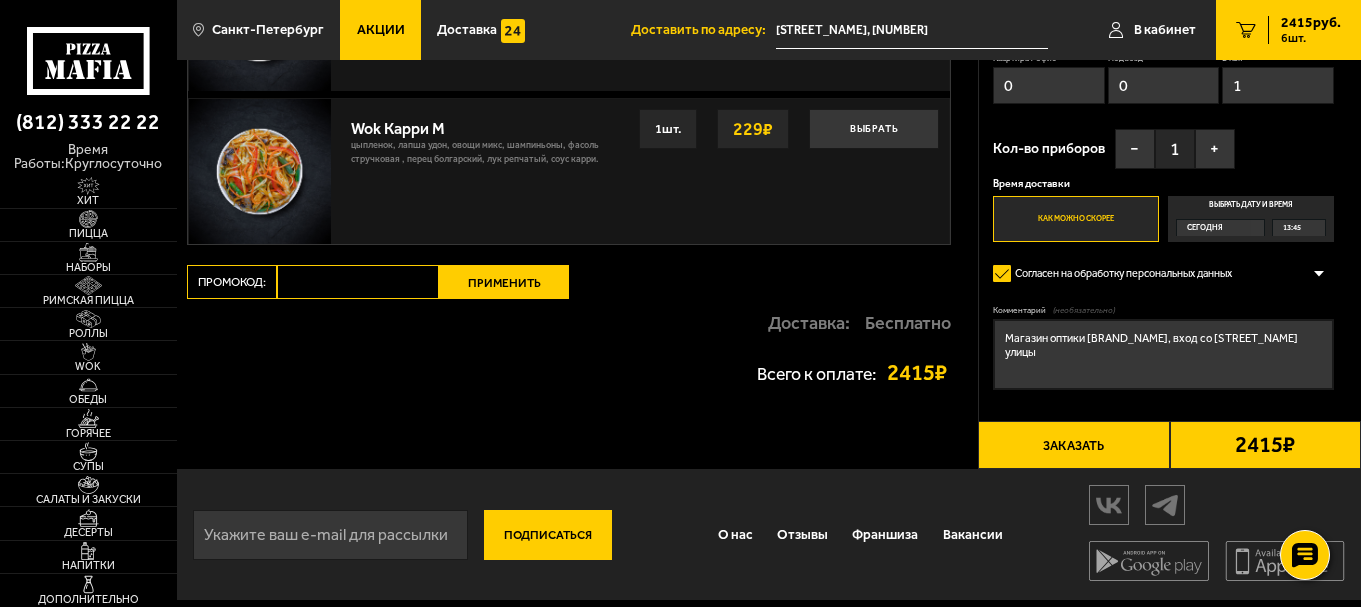click on "Промокод:" at bounding box center [358, 282] 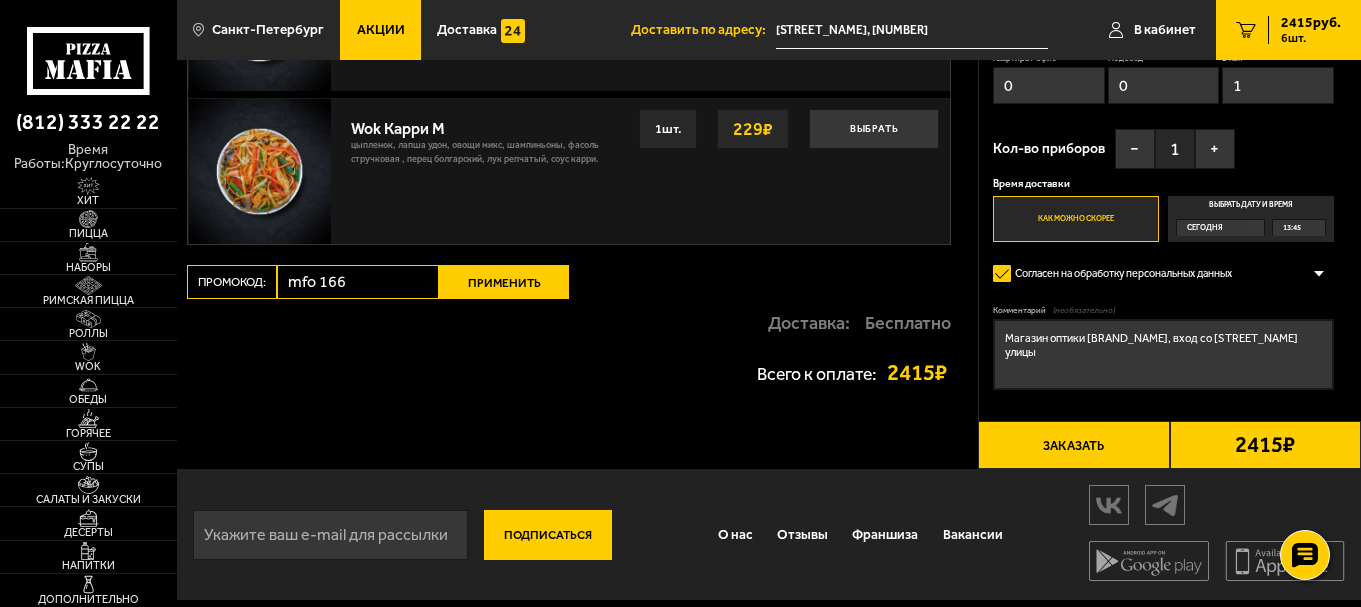 type on "mfo 166" 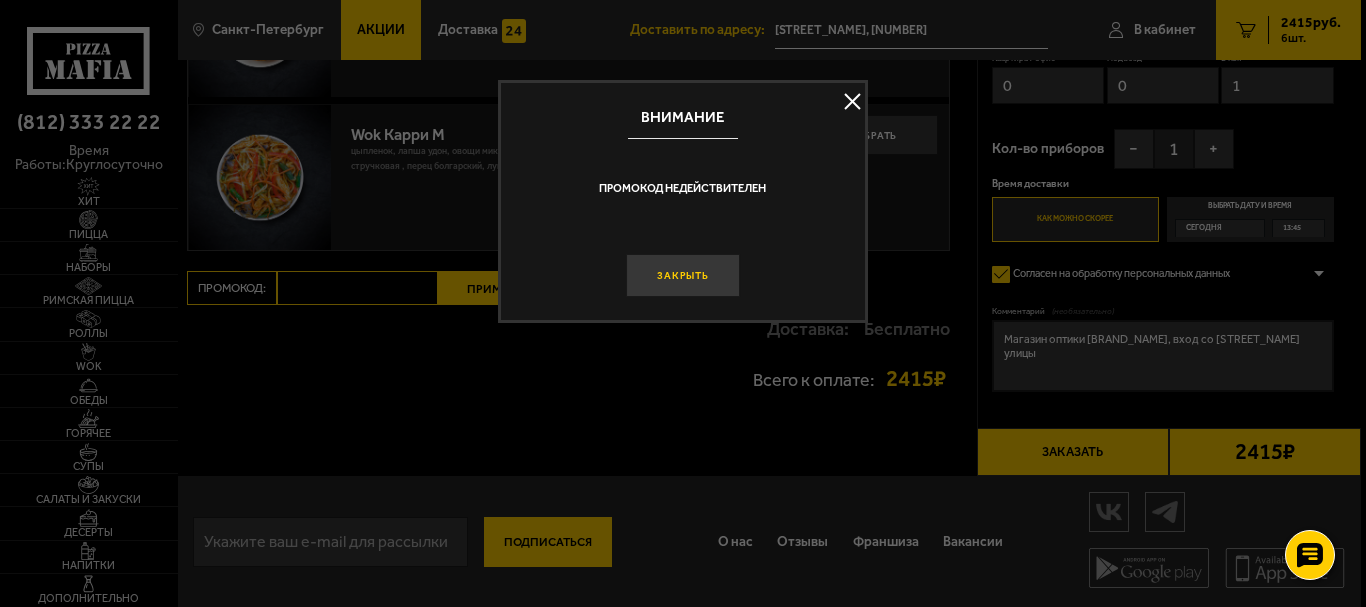 click on "Закрыть" at bounding box center (683, 275) 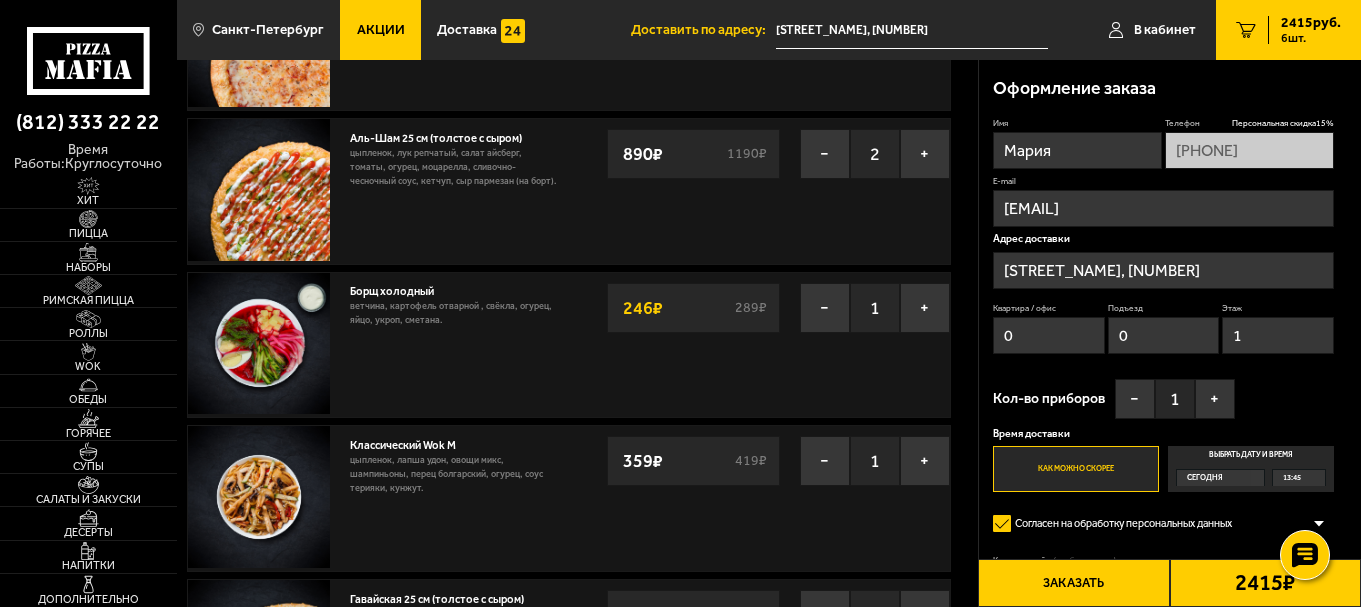 scroll, scrollTop: 20, scrollLeft: 0, axis: vertical 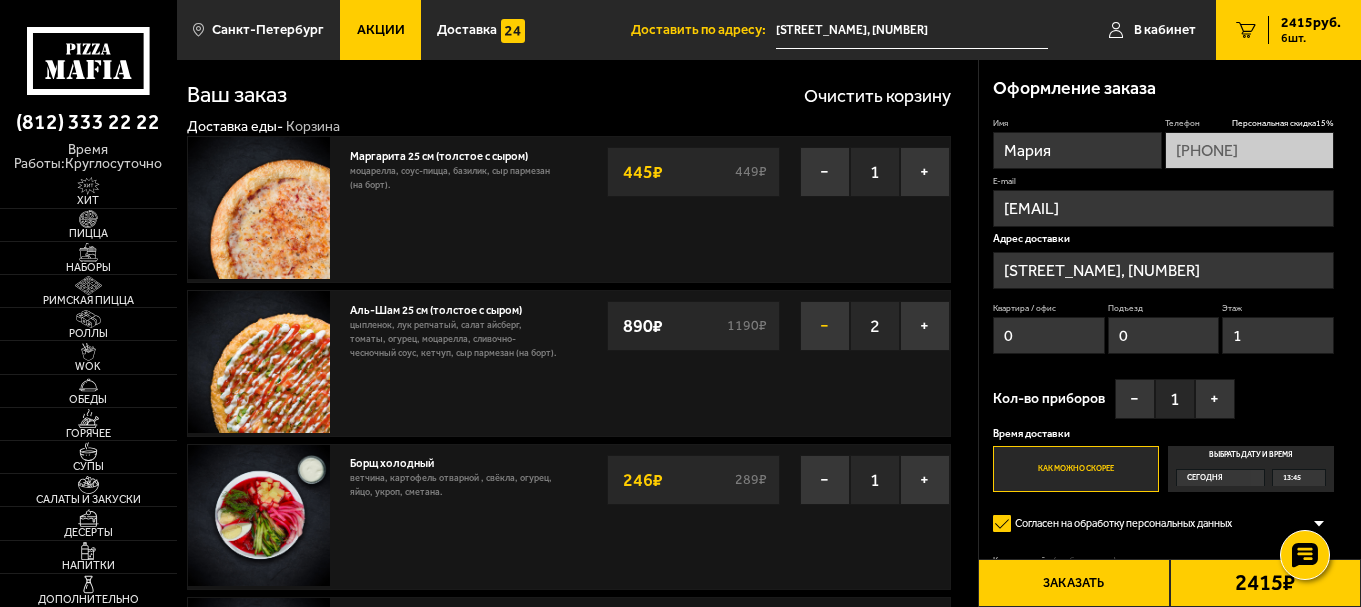 click on "−" at bounding box center (825, 326) 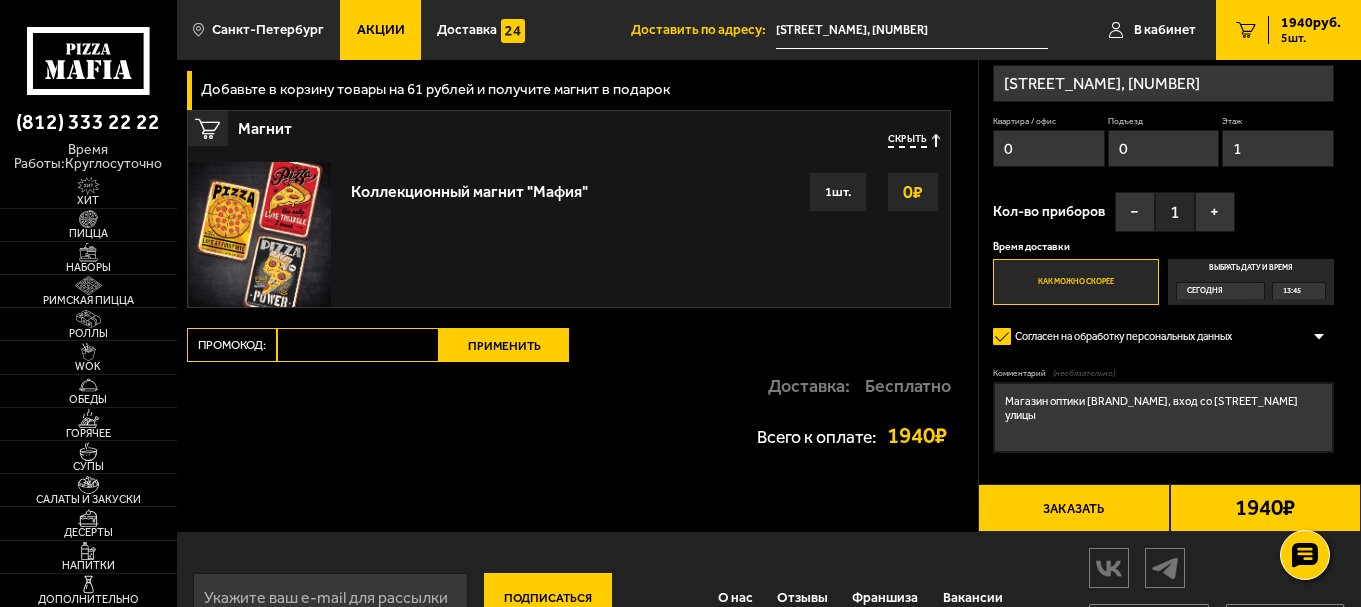 scroll, scrollTop: 2217, scrollLeft: 0, axis: vertical 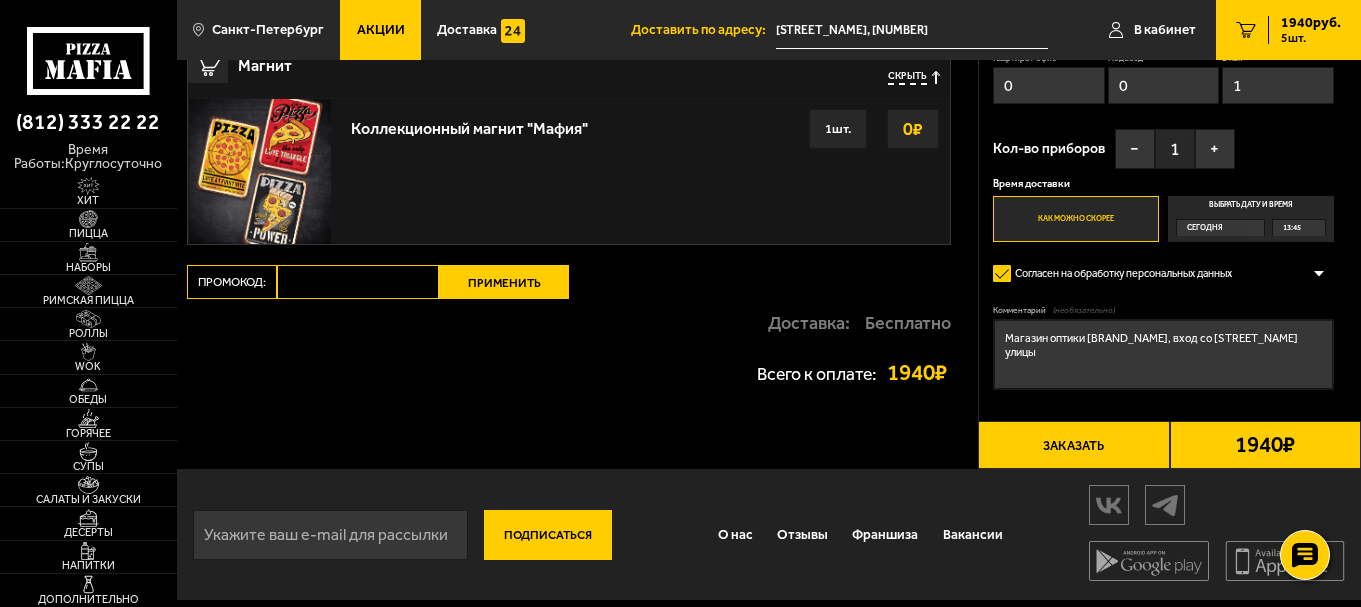 click on "Промокод:" at bounding box center [358, 282] 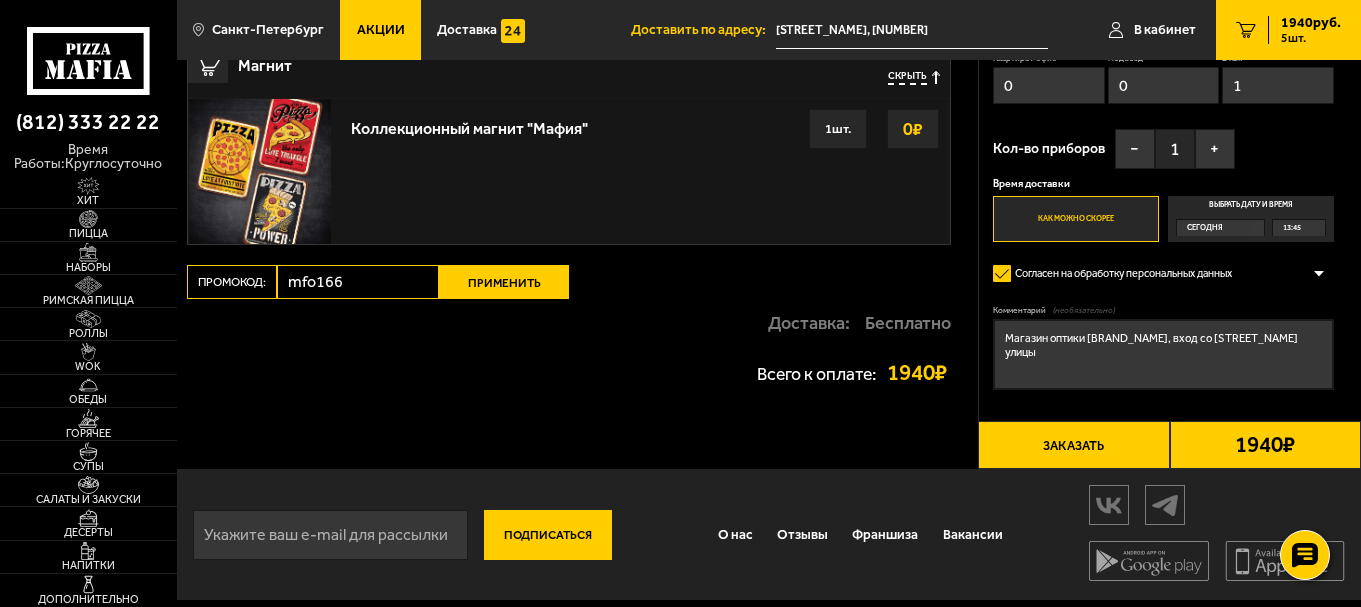 type on "mfo166" 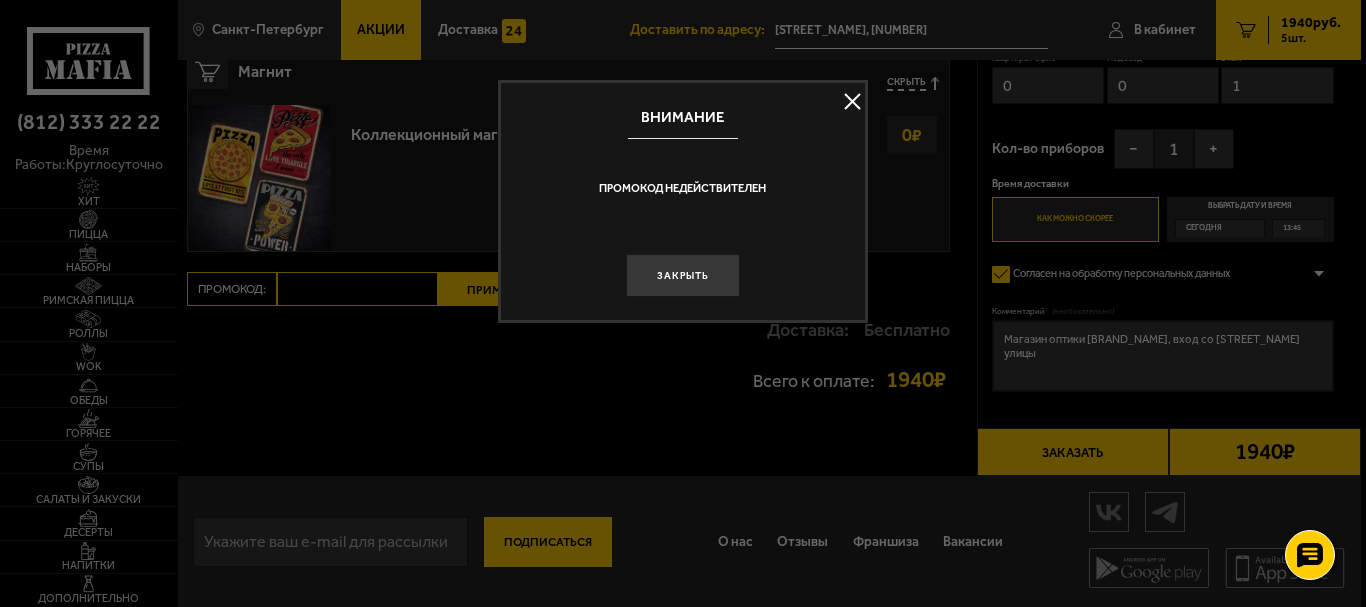 click at bounding box center (853, 102) 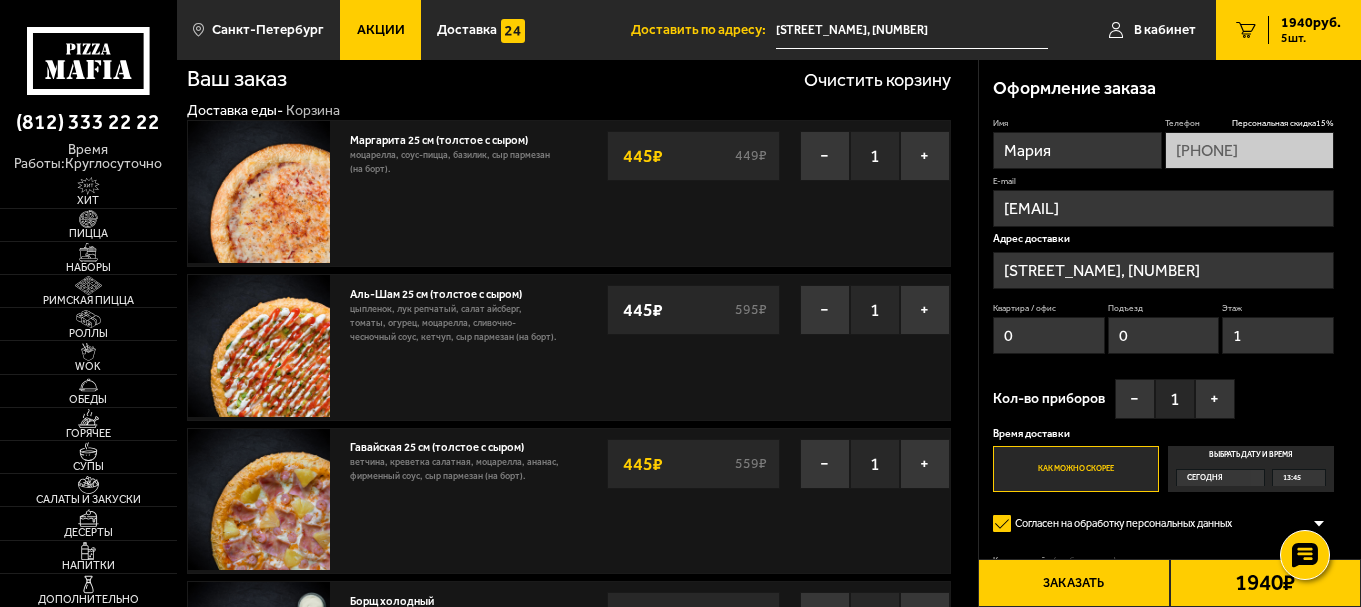 scroll, scrollTop: 17, scrollLeft: 0, axis: vertical 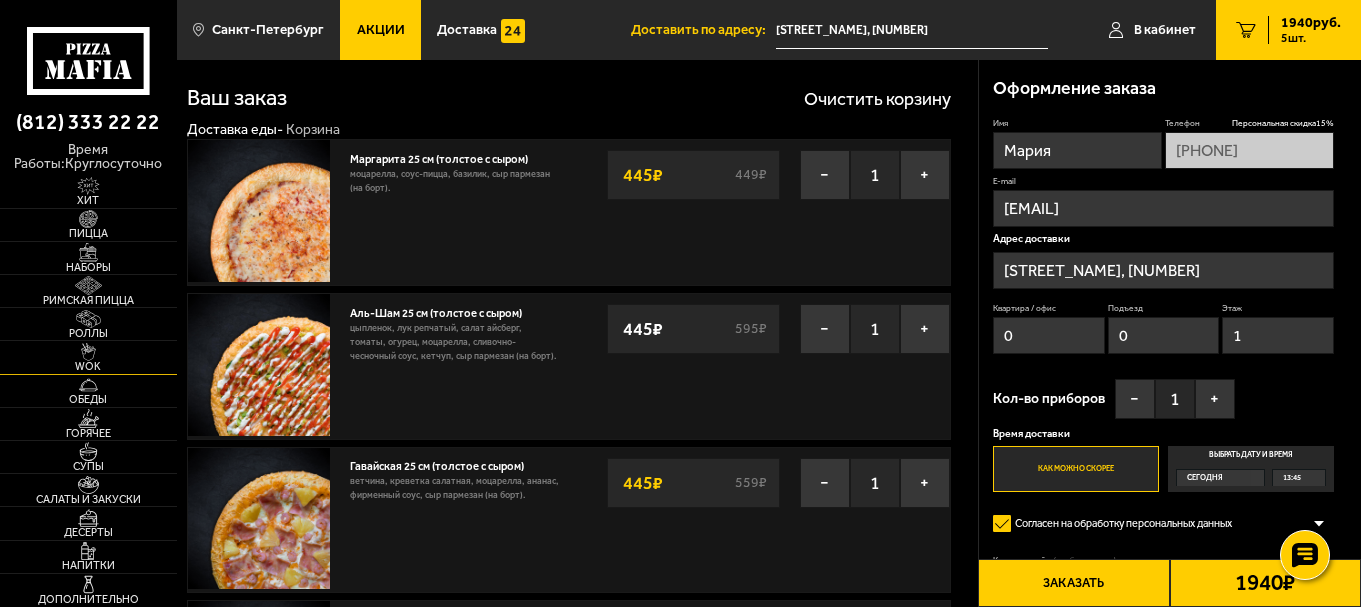 click on "WOK" at bounding box center (88, 366) 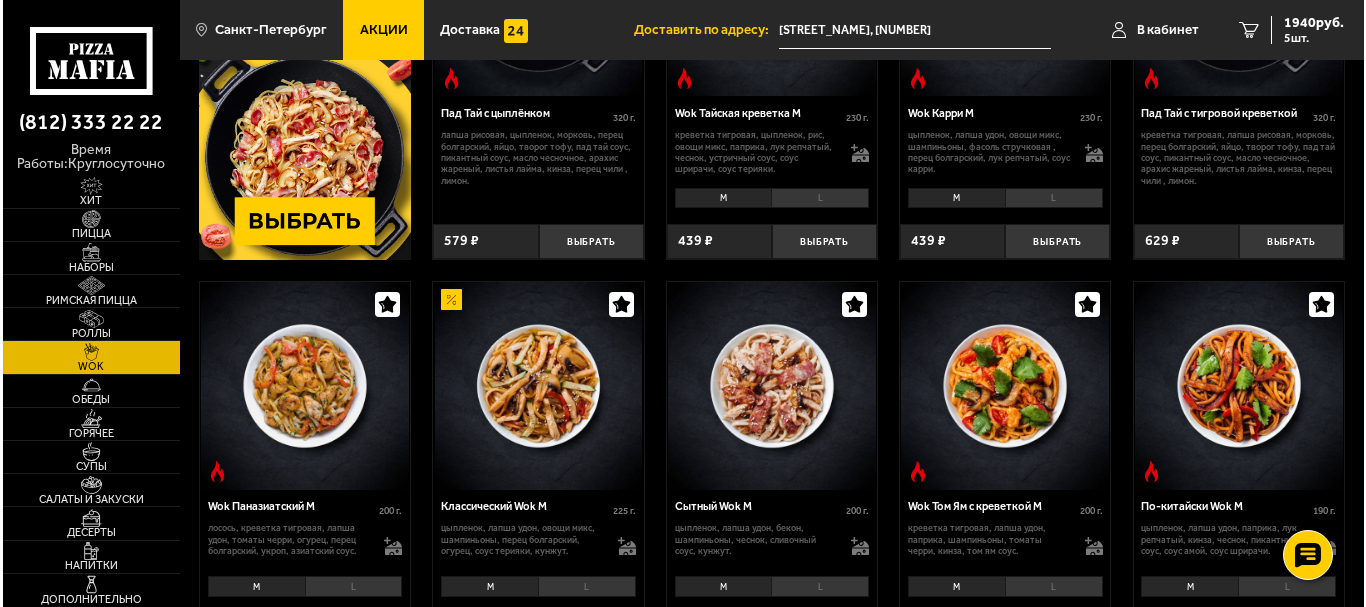 scroll, scrollTop: 333, scrollLeft: 0, axis: vertical 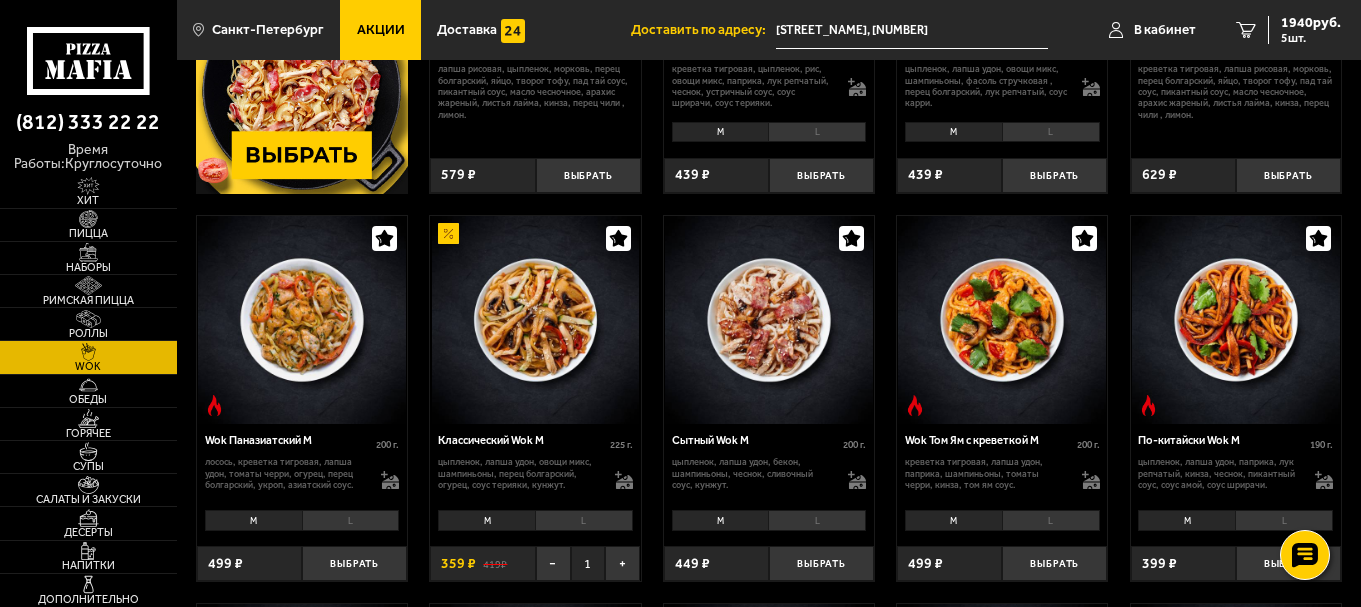 click at bounding box center [769, 320] 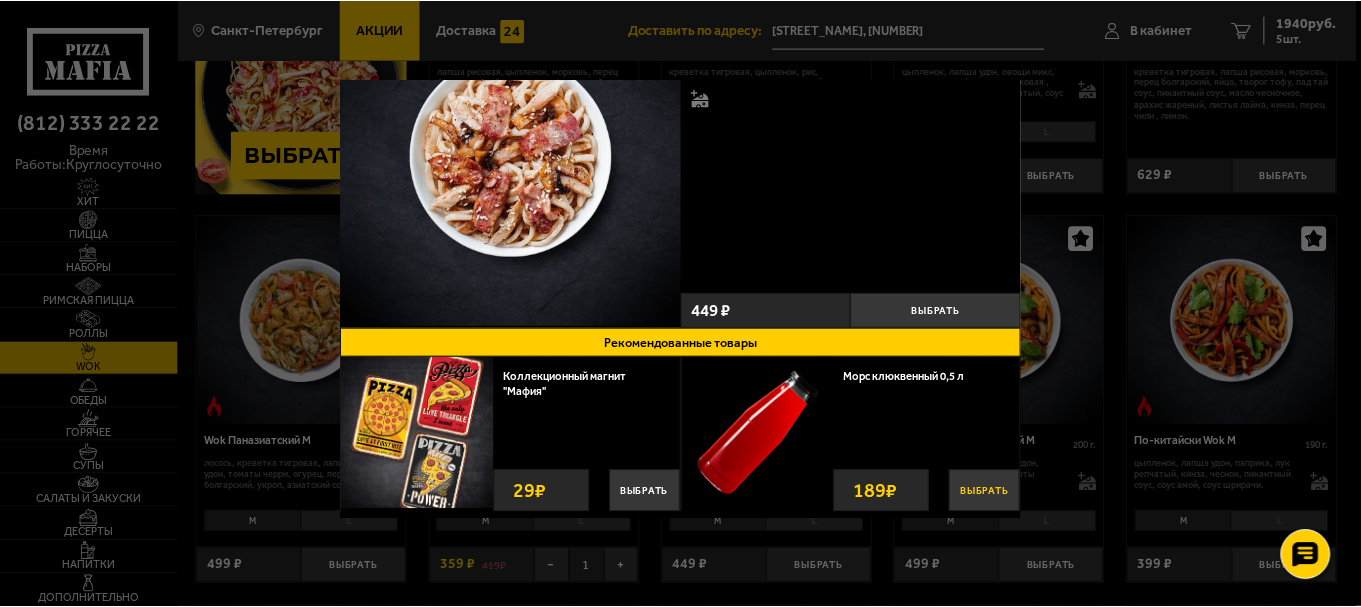 scroll, scrollTop: 0, scrollLeft: 0, axis: both 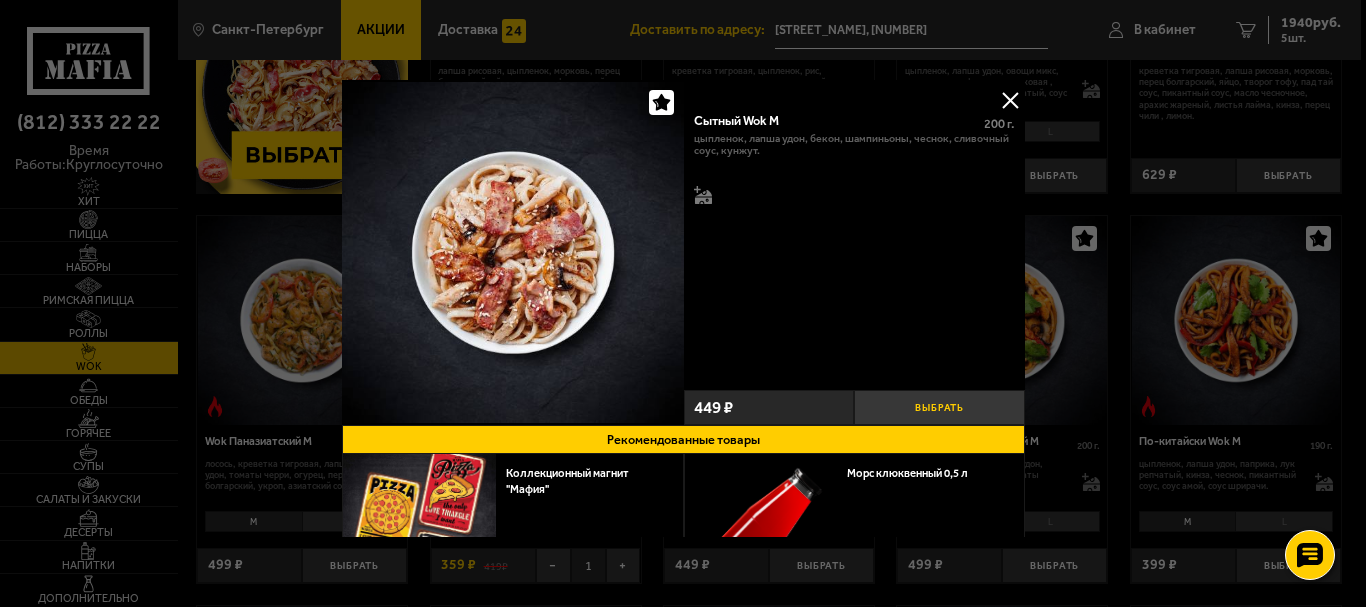 click on "Выбрать" at bounding box center (939, 407) 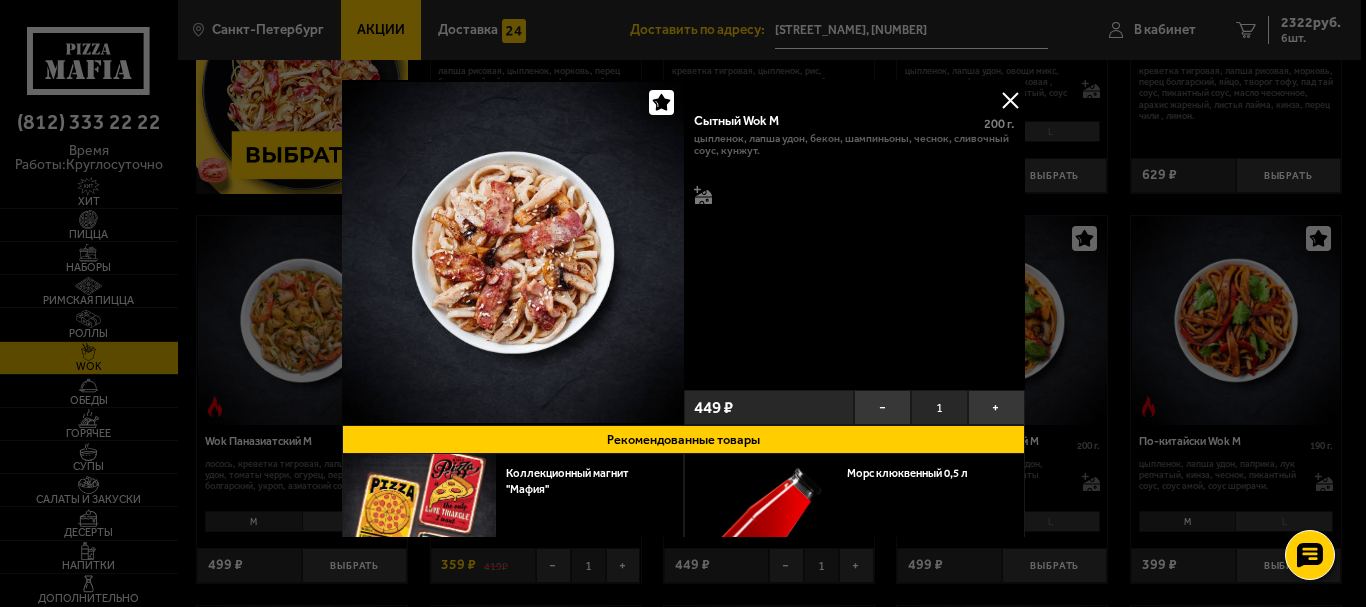 click at bounding box center [1010, 100] 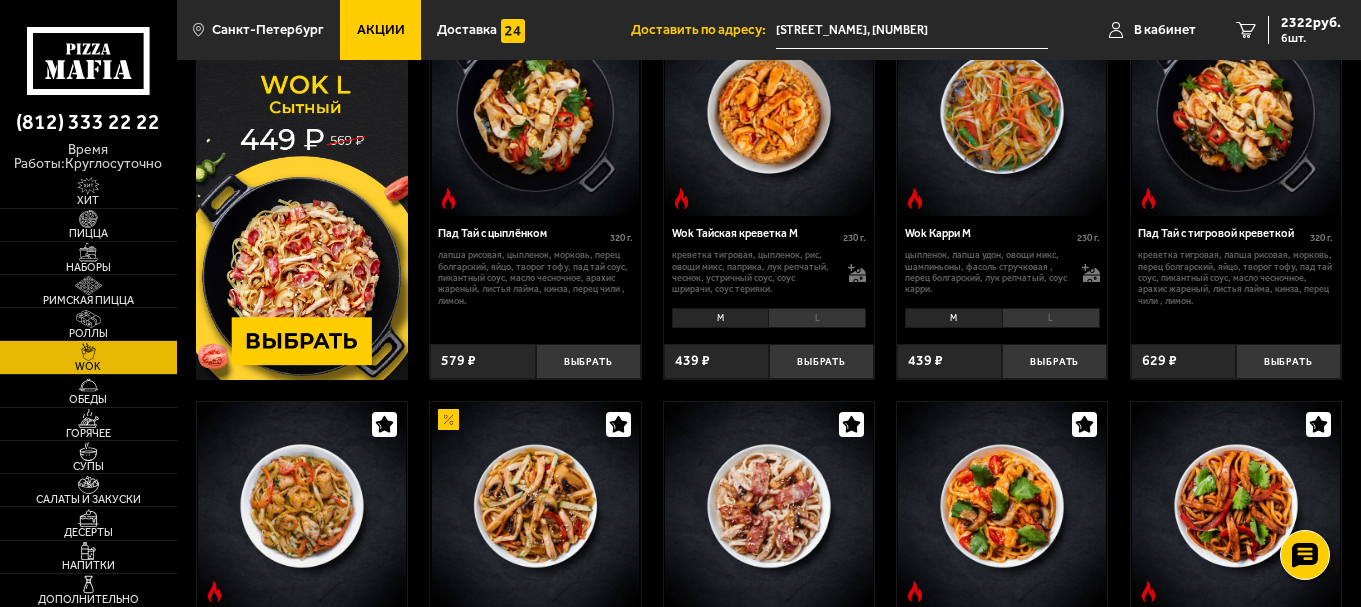 scroll, scrollTop: 0, scrollLeft: 0, axis: both 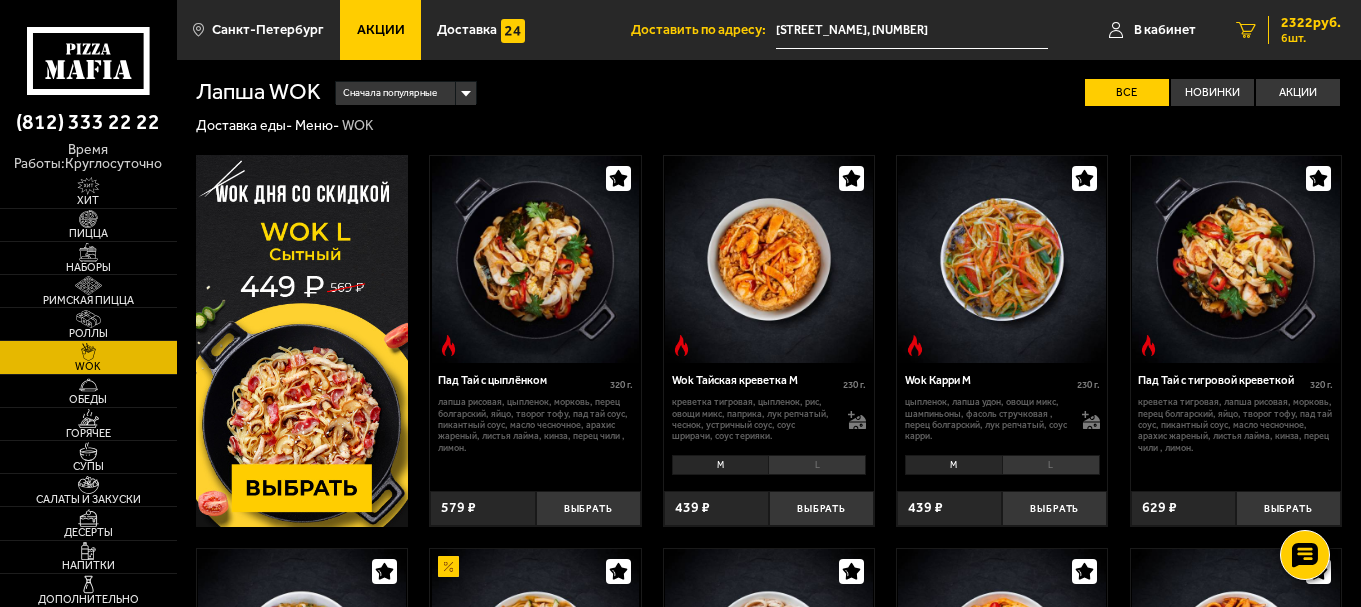 click on "2322  руб." at bounding box center (1311, 23) 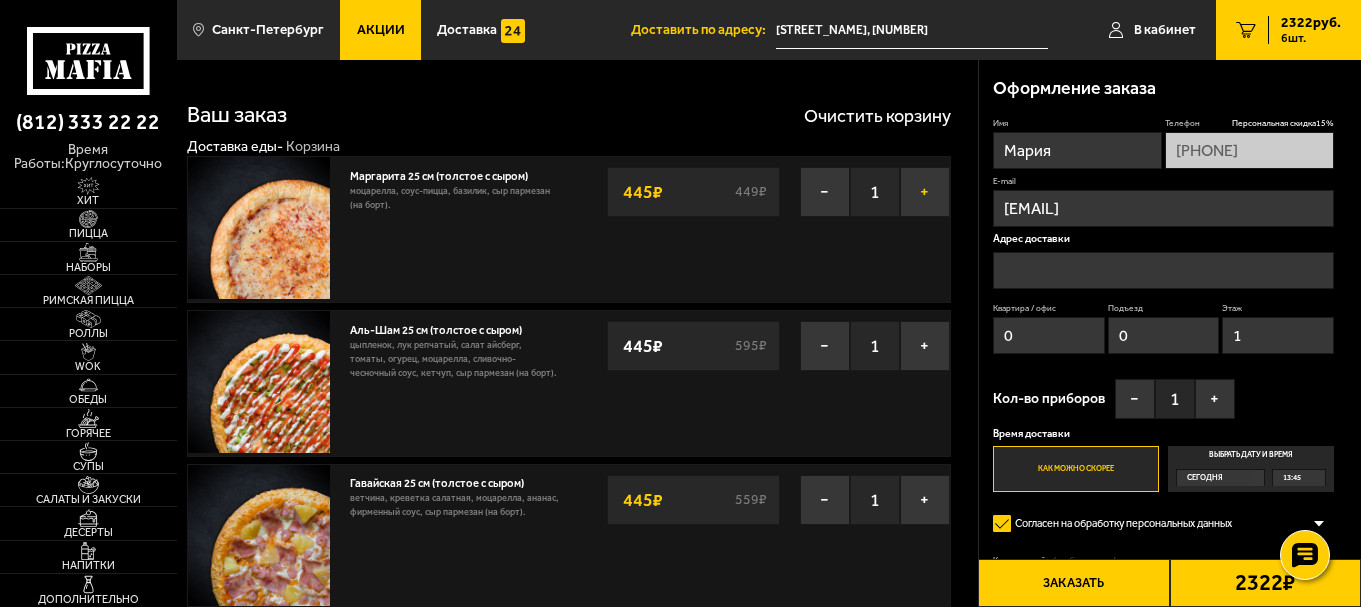 type on "набережная Чёрной речки, [NUMBER]" 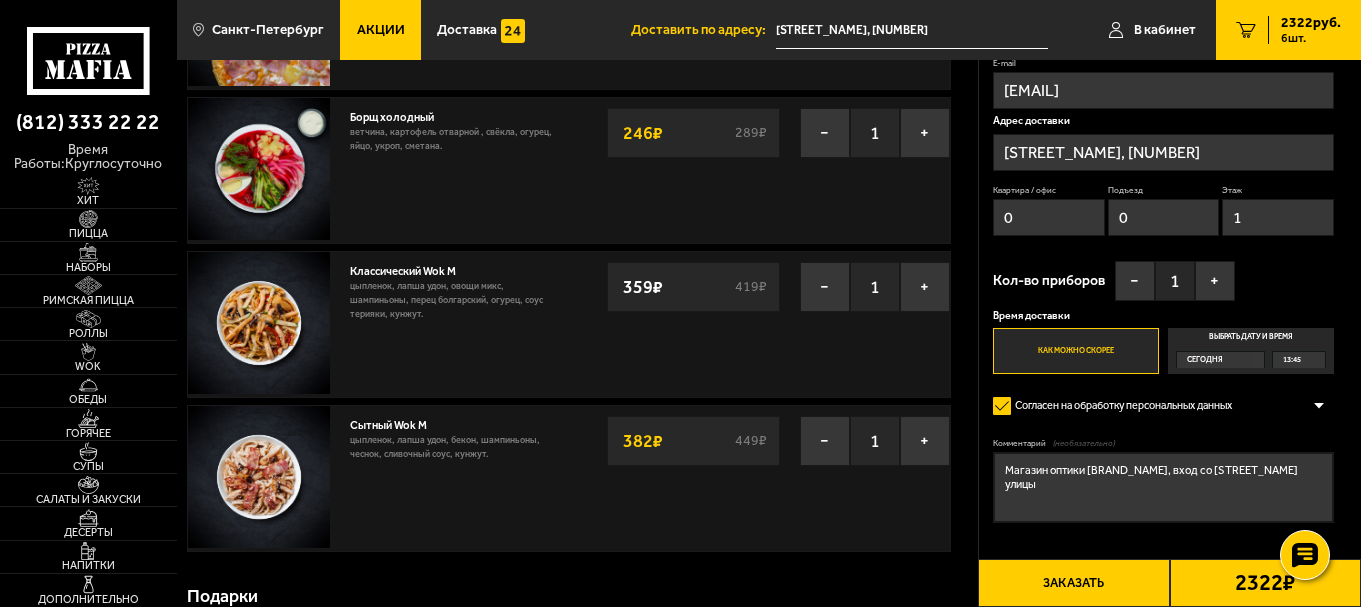 scroll, scrollTop: 533, scrollLeft: 0, axis: vertical 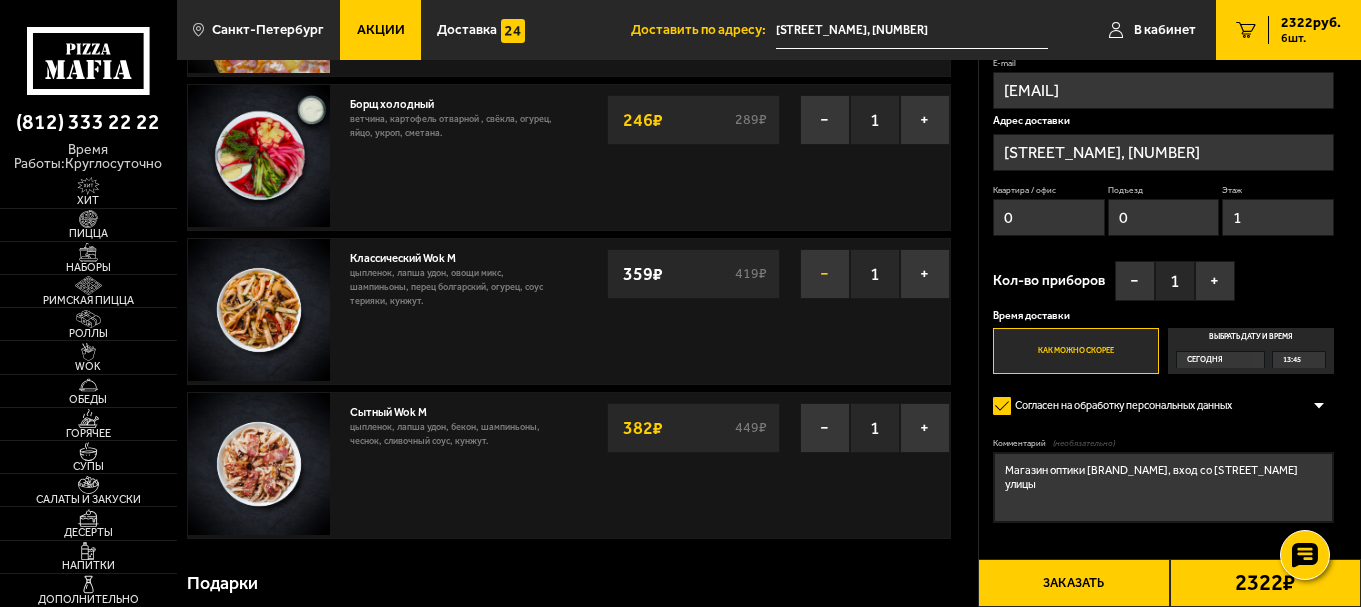 click on "−" at bounding box center (825, 274) 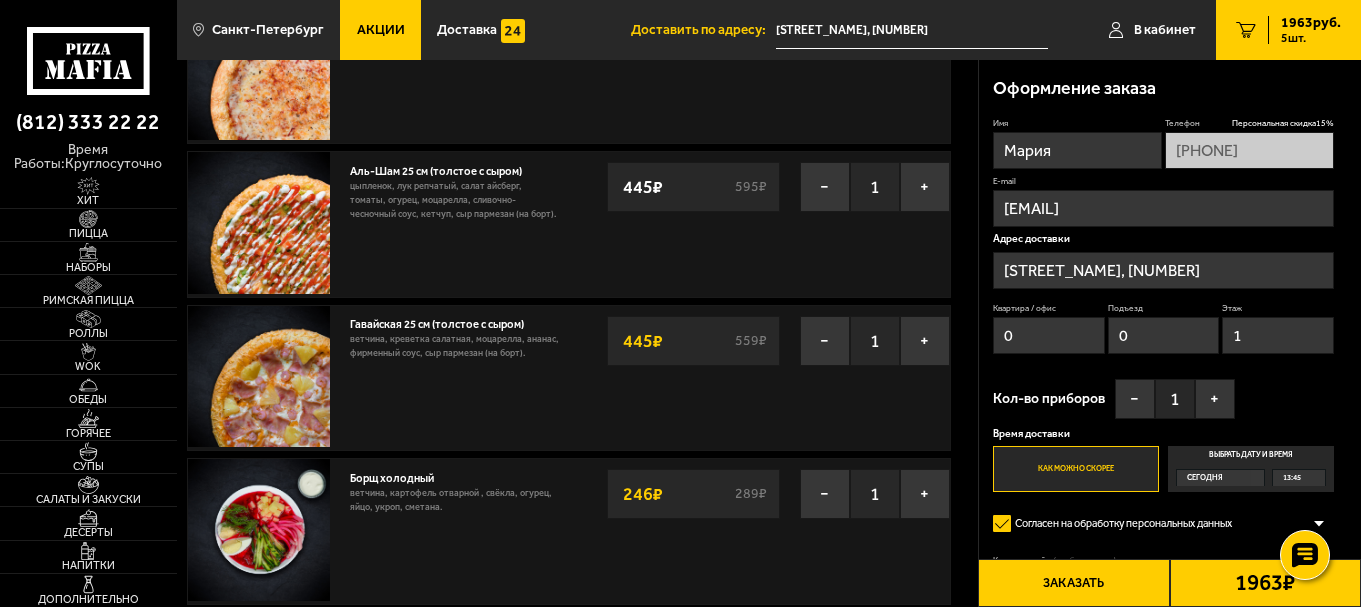 scroll, scrollTop: 133, scrollLeft: 0, axis: vertical 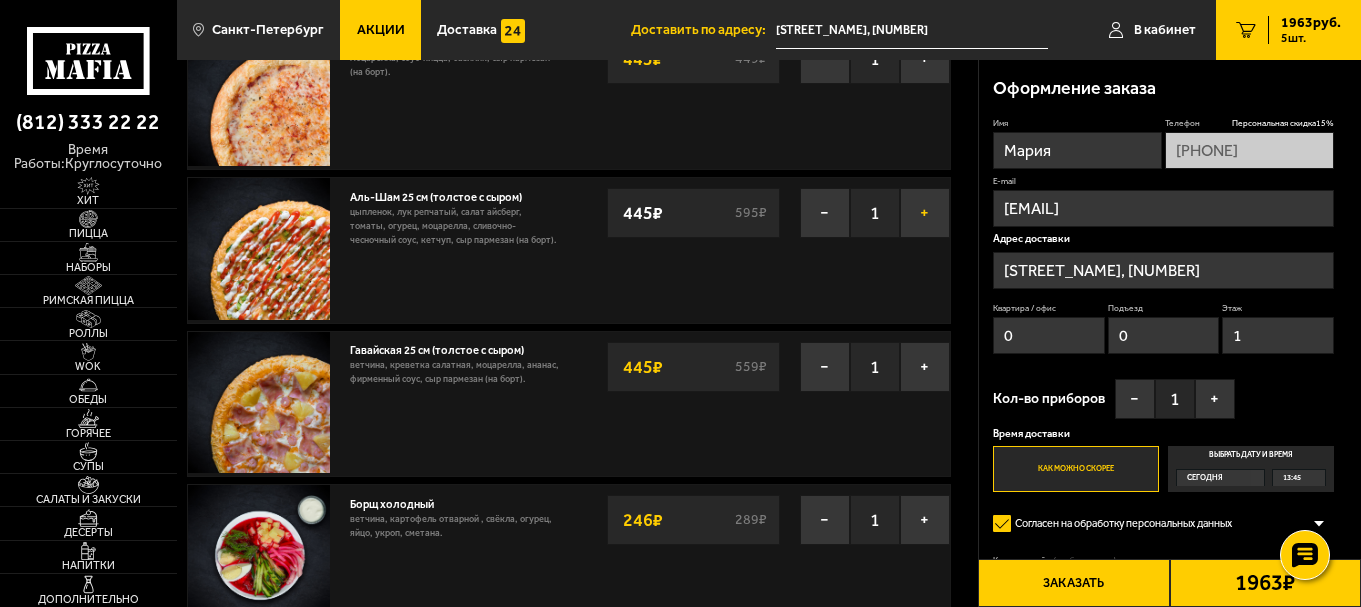 click on "+" at bounding box center [925, 213] 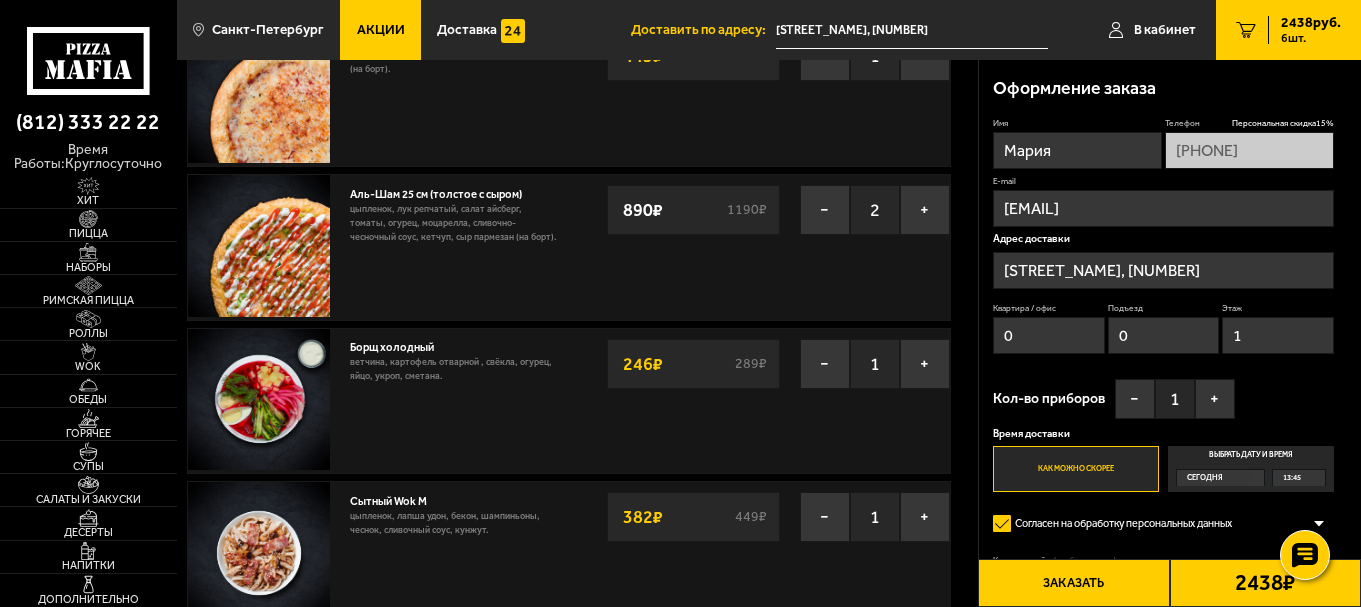 scroll, scrollTop: 133, scrollLeft: 0, axis: vertical 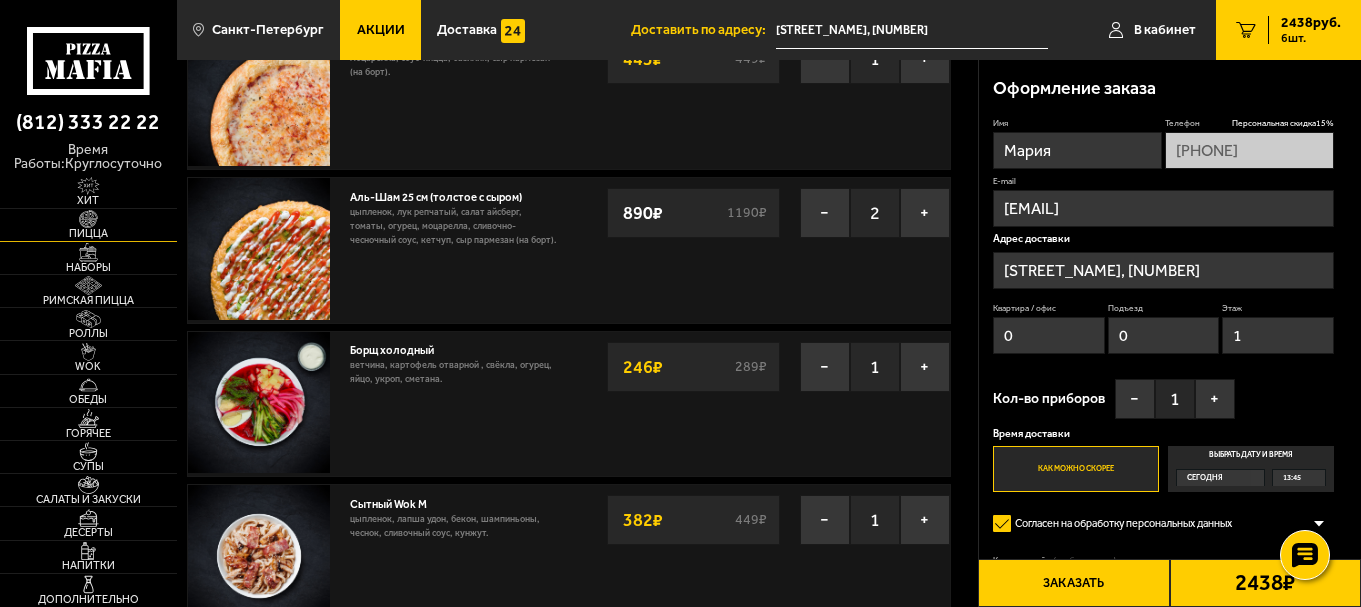 click at bounding box center (88, 219) 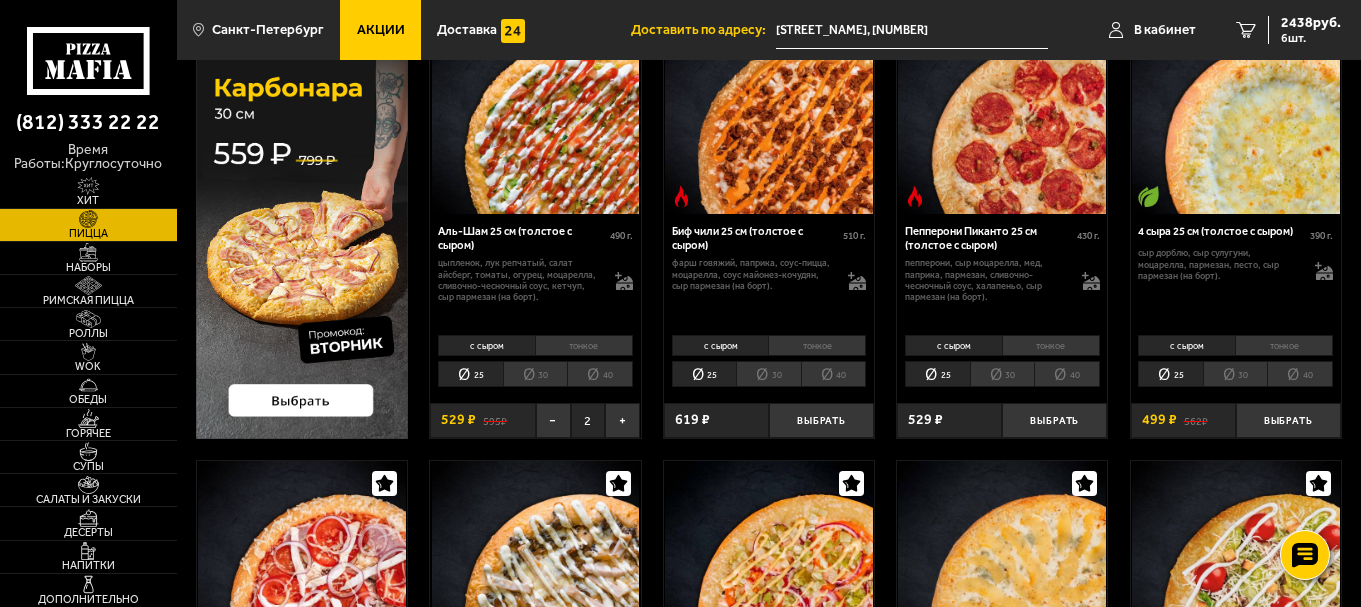 scroll, scrollTop: 200, scrollLeft: 0, axis: vertical 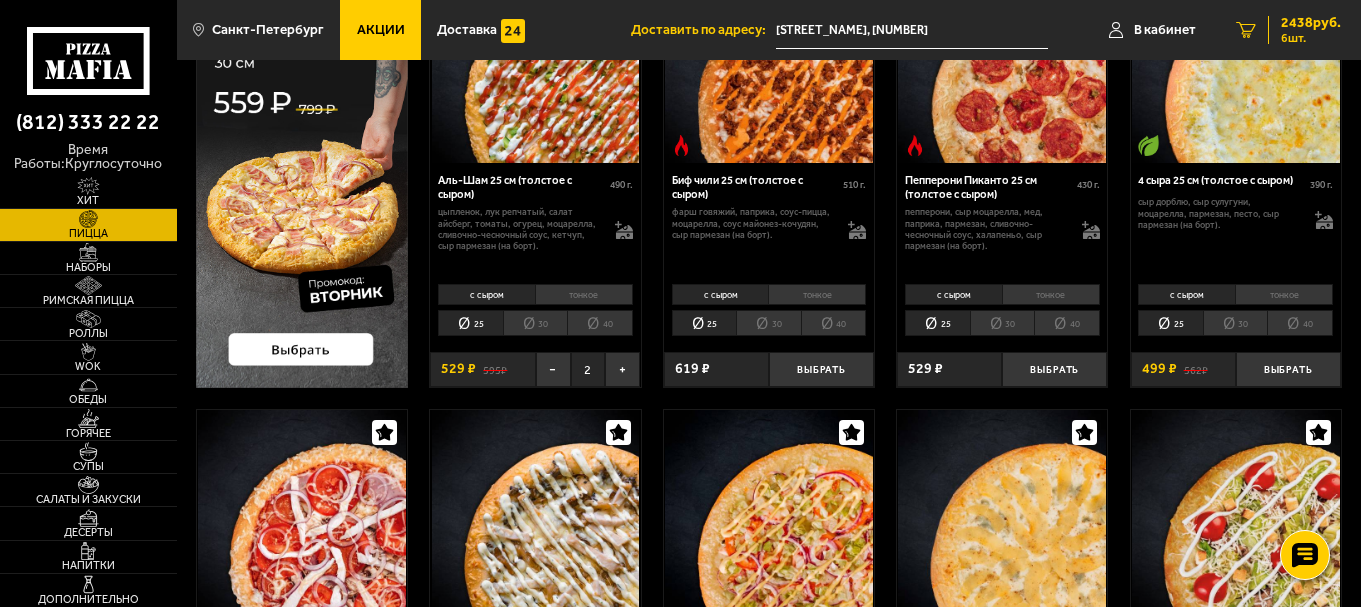 click on "6" at bounding box center [1246, 30] 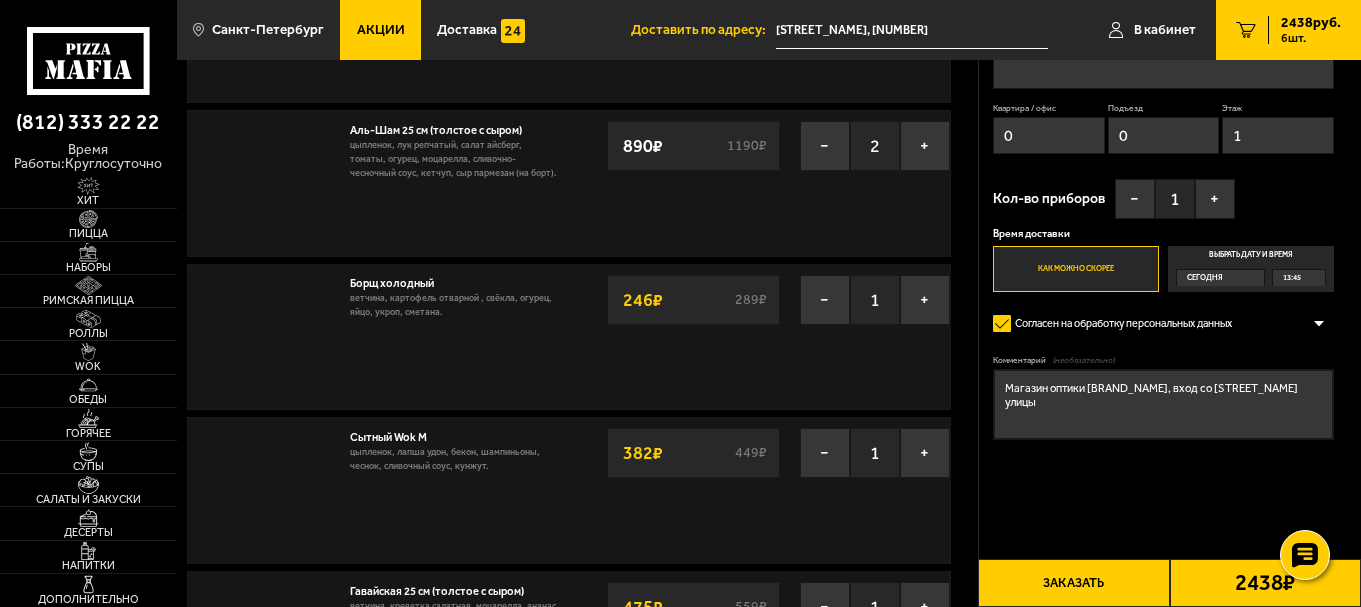 scroll, scrollTop: 0, scrollLeft: 0, axis: both 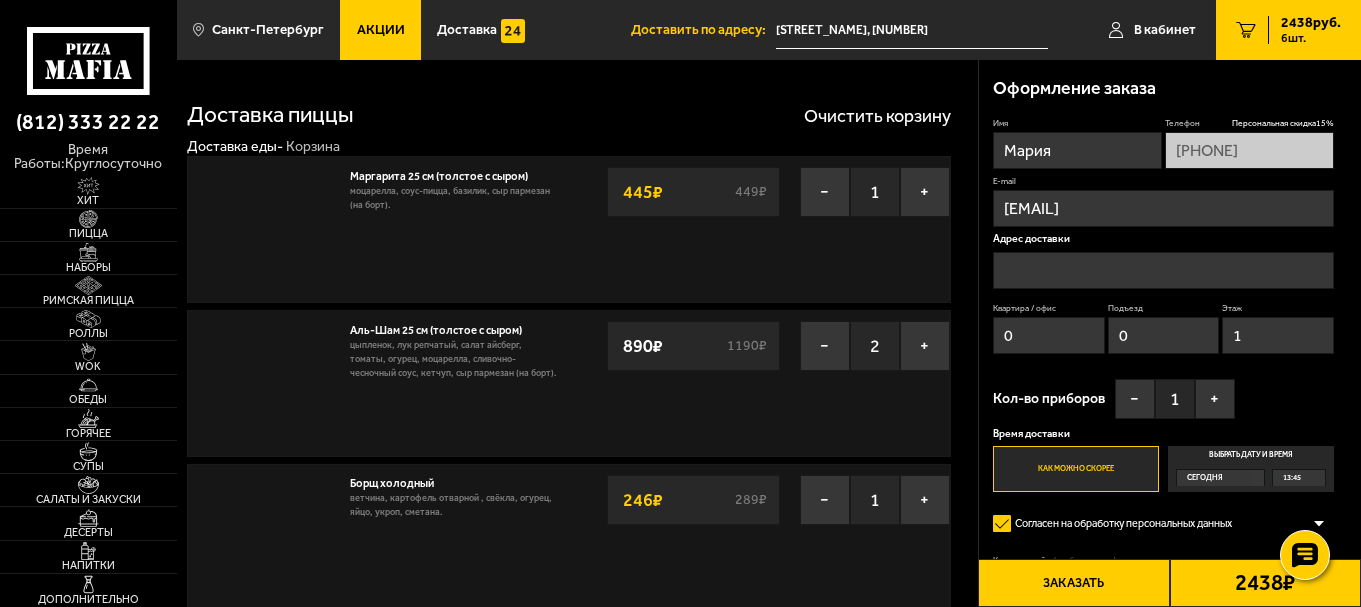 type on "набережная Чёрной речки, [NUMBER]" 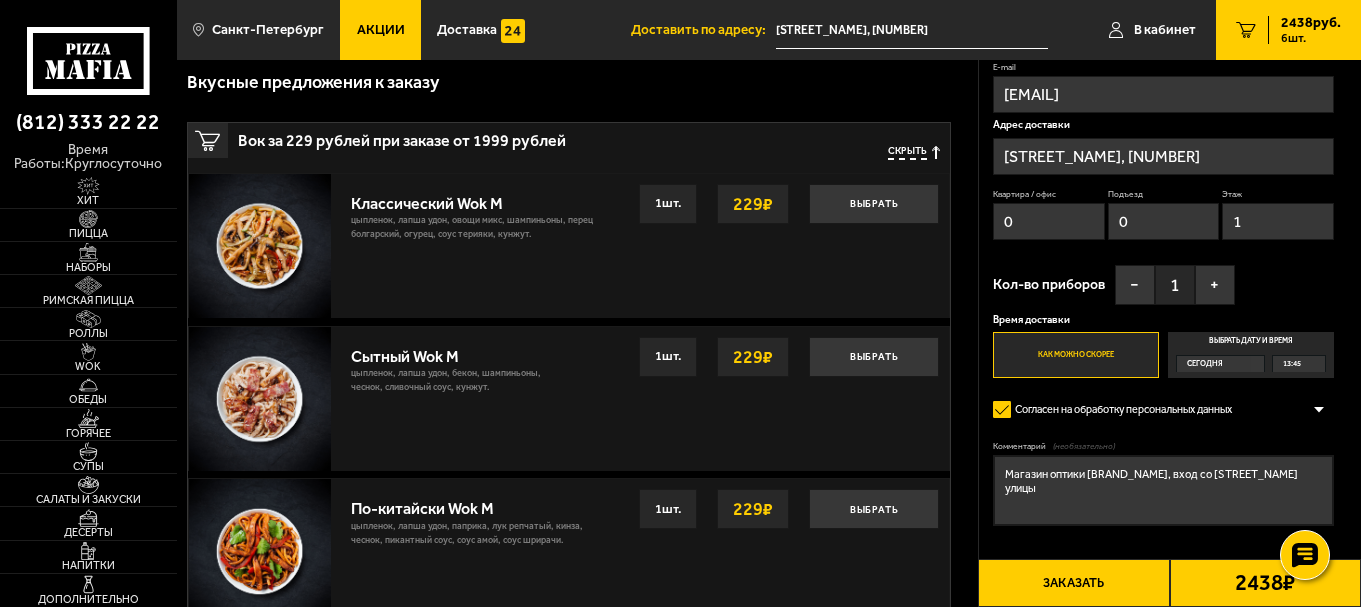 scroll, scrollTop: 1267, scrollLeft: 0, axis: vertical 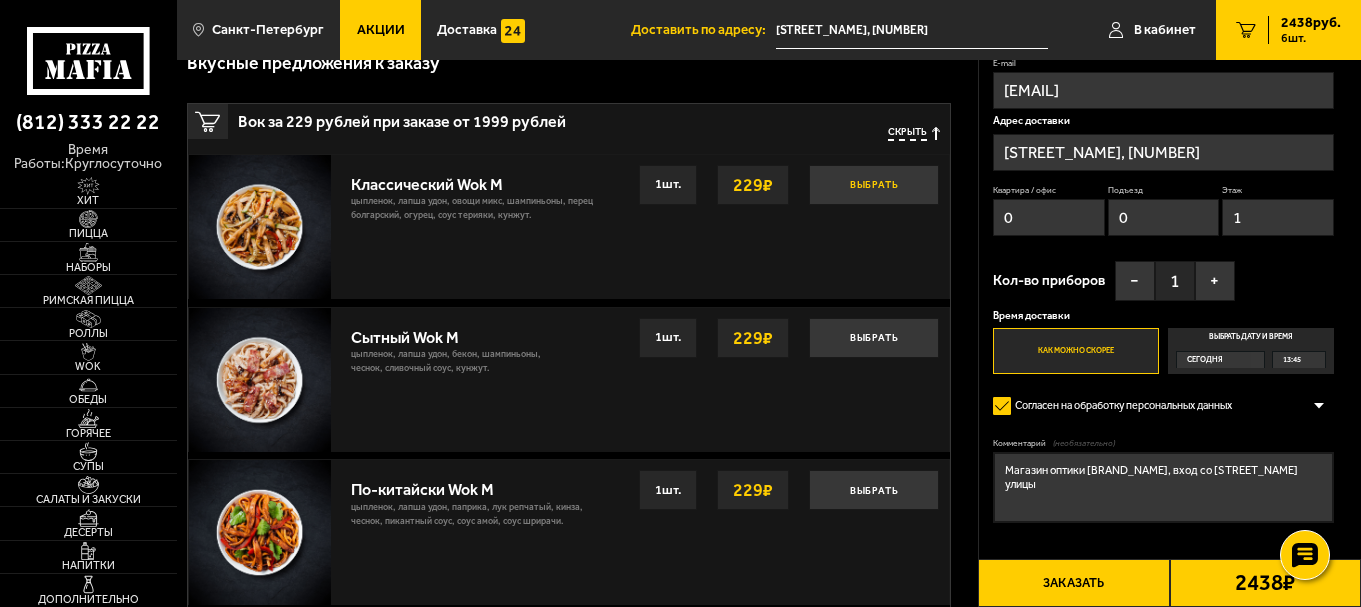 click on "Выбрать" at bounding box center [874, 185] 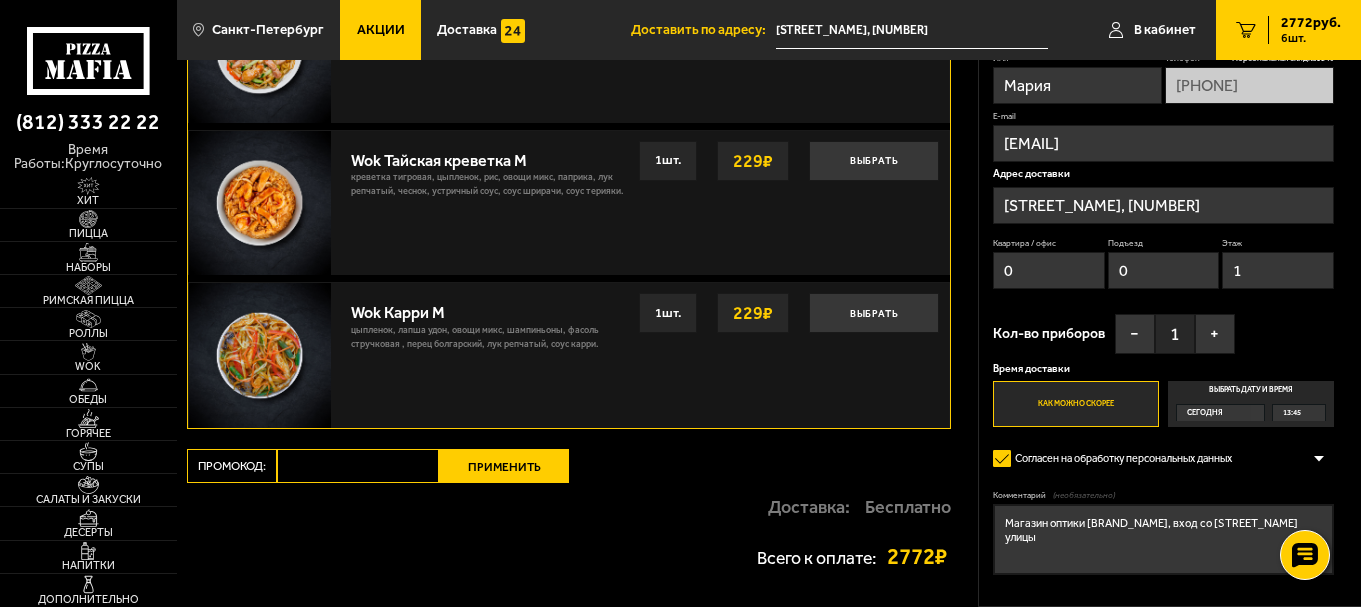 scroll, scrollTop: 1867, scrollLeft: 0, axis: vertical 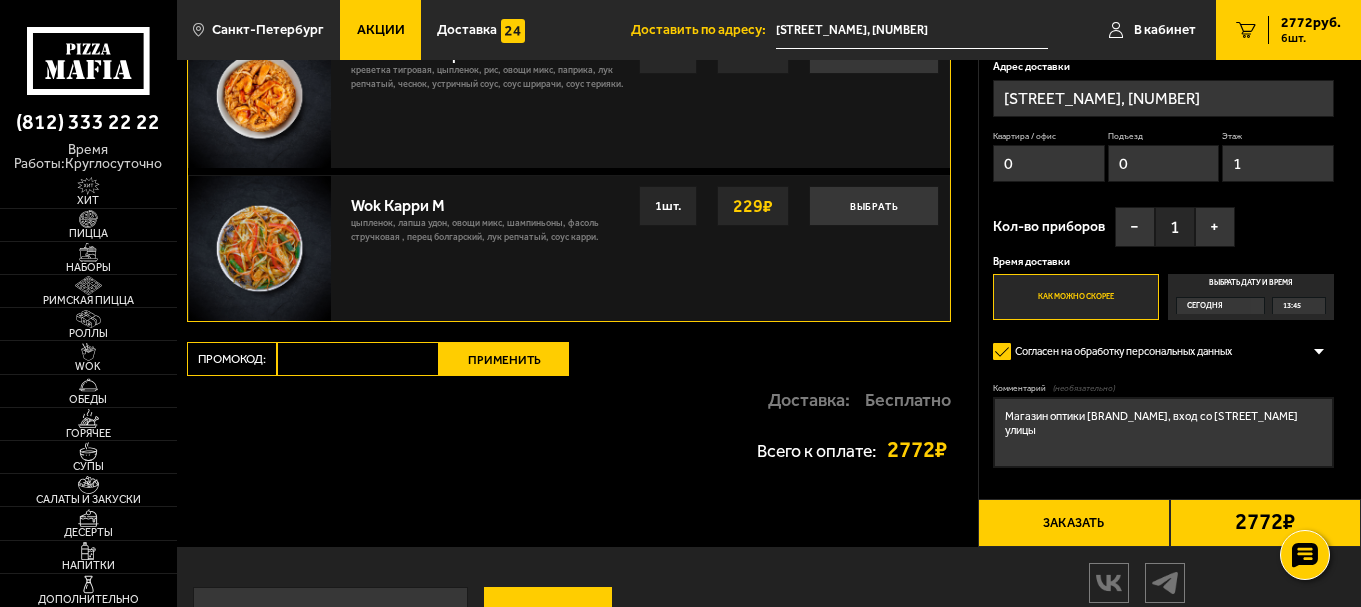 click on "Промокод:" at bounding box center [358, 359] 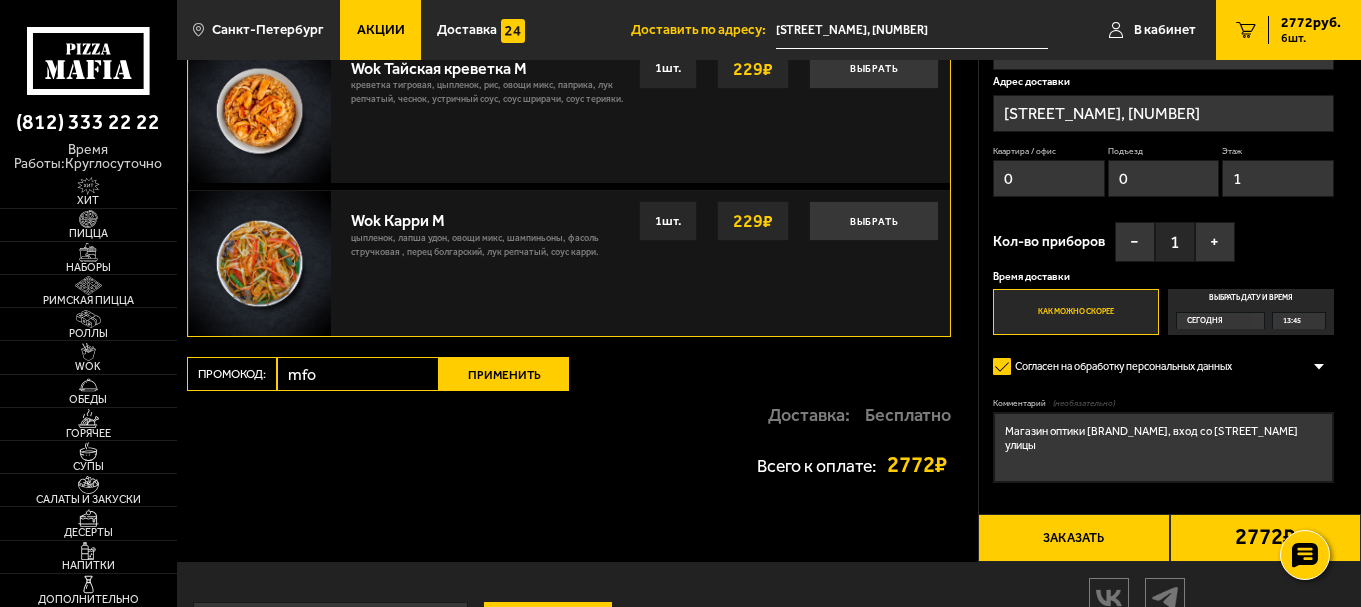scroll, scrollTop: 1867, scrollLeft: 0, axis: vertical 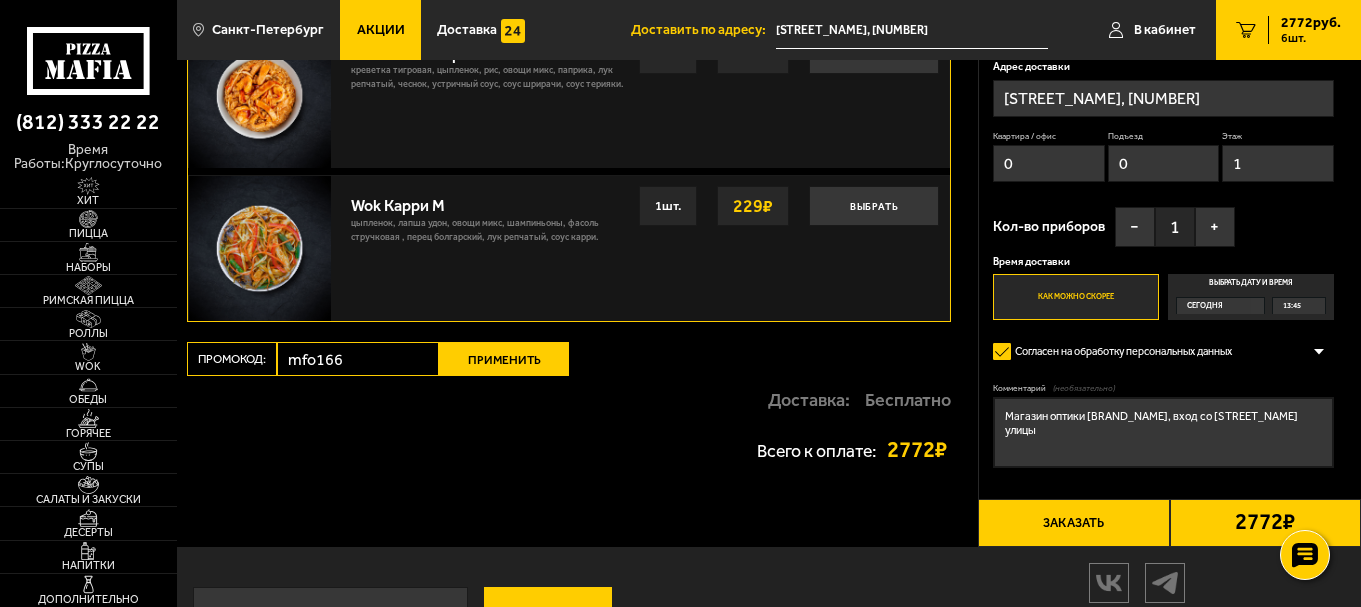 type on "mfo166" 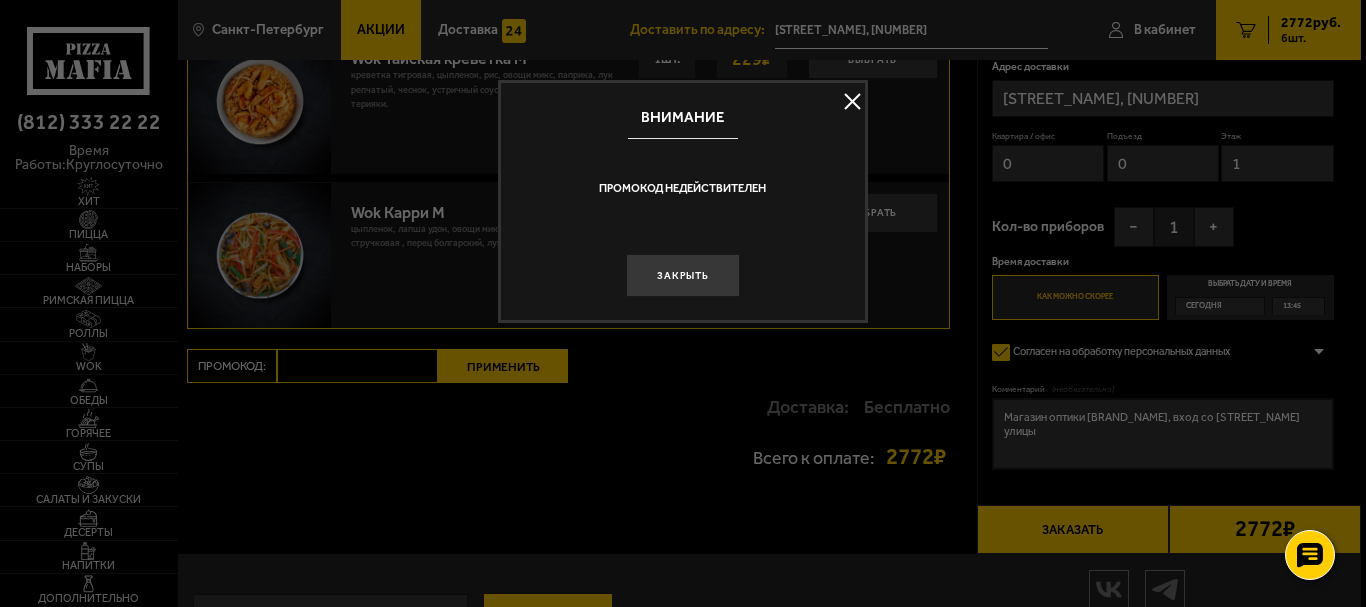 click at bounding box center (853, 102) 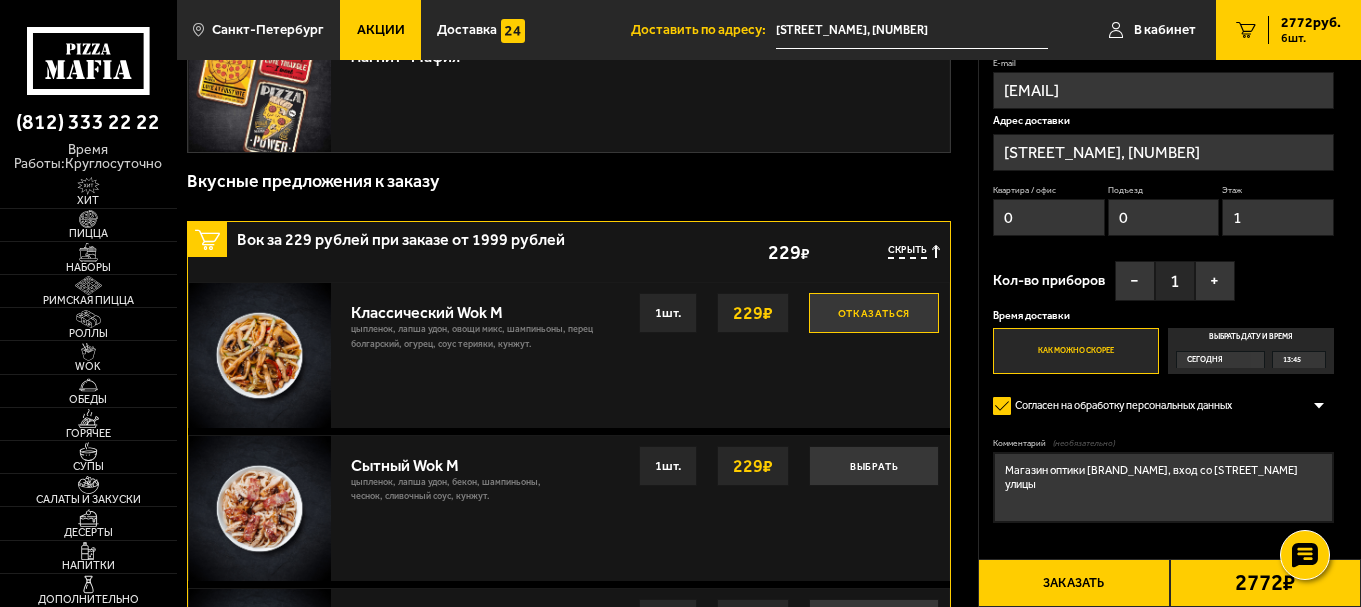 scroll, scrollTop: 1000, scrollLeft: 0, axis: vertical 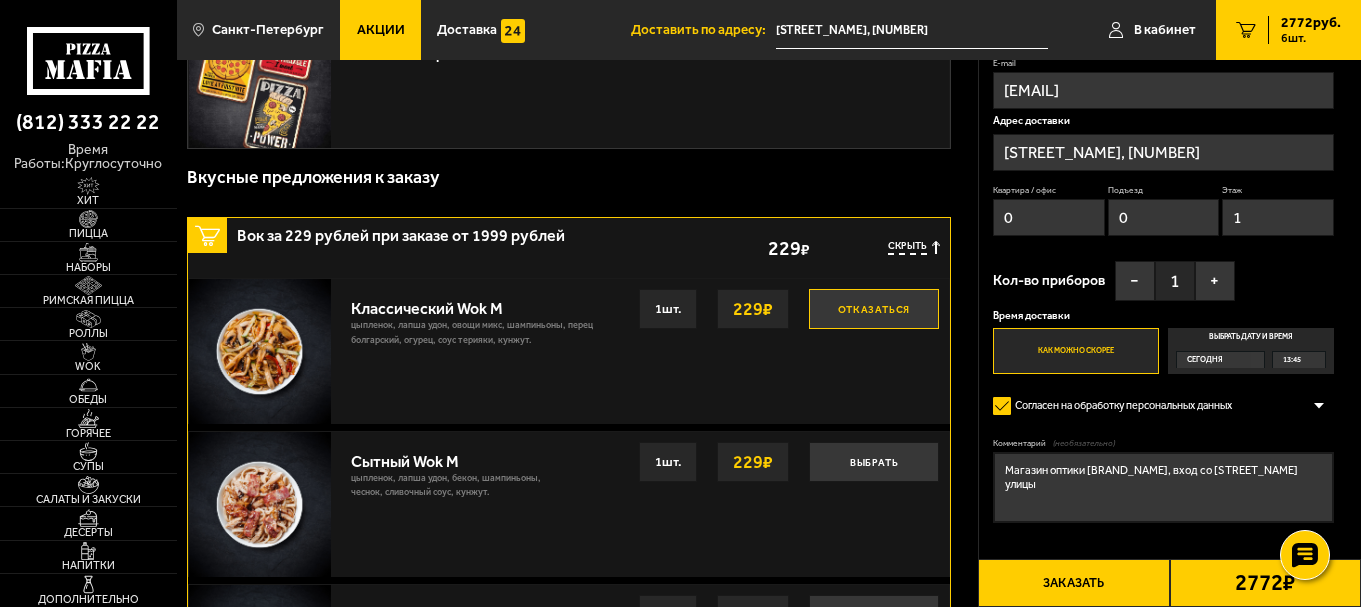 click on "Отказаться" at bounding box center [874, 309] 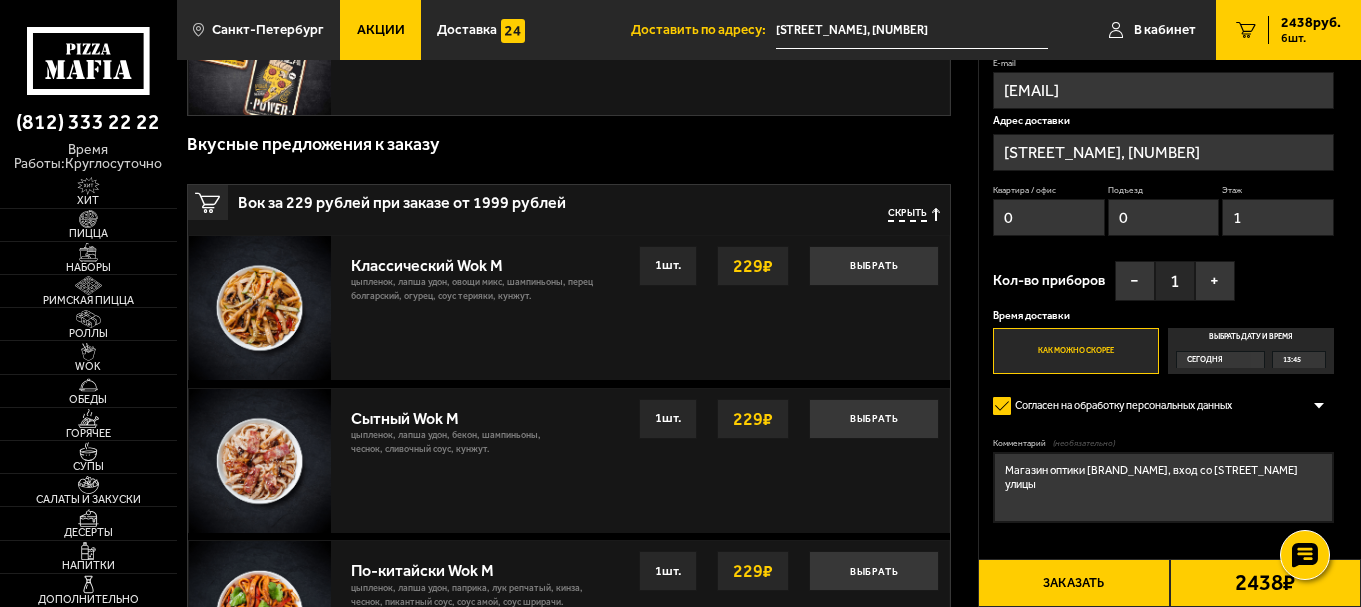 scroll, scrollTop: 1200, scrollLeft: 0, axis: vertical 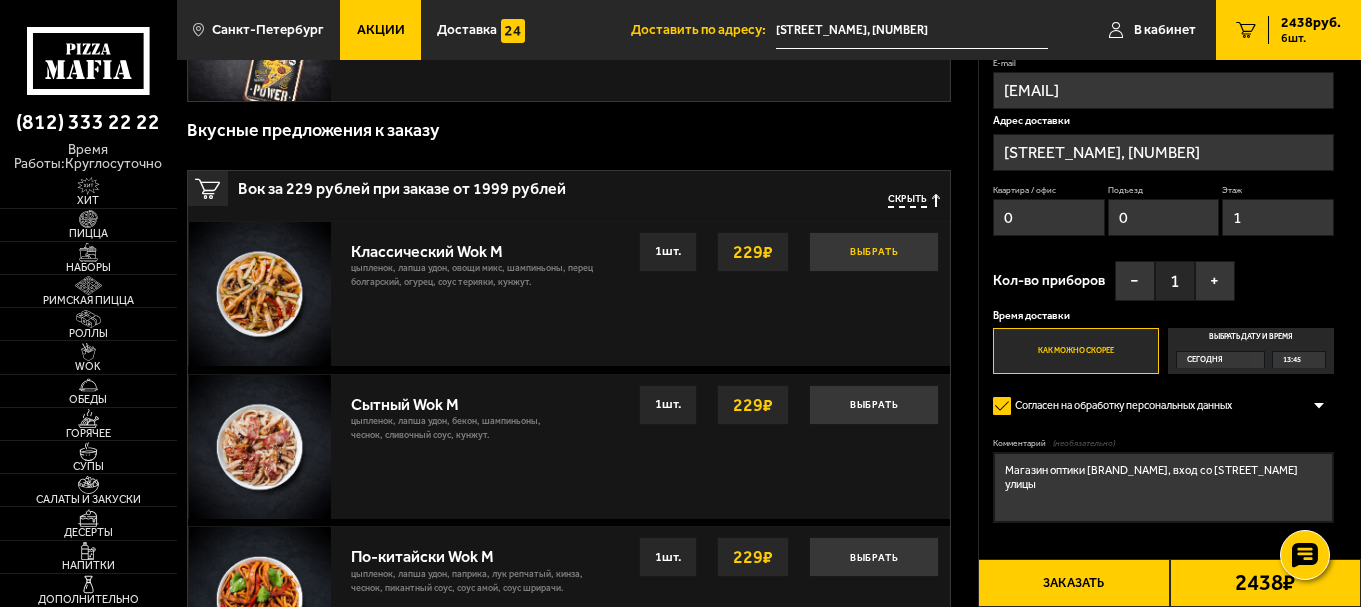 click on "Выбрать" at bounding box center (874, 252) 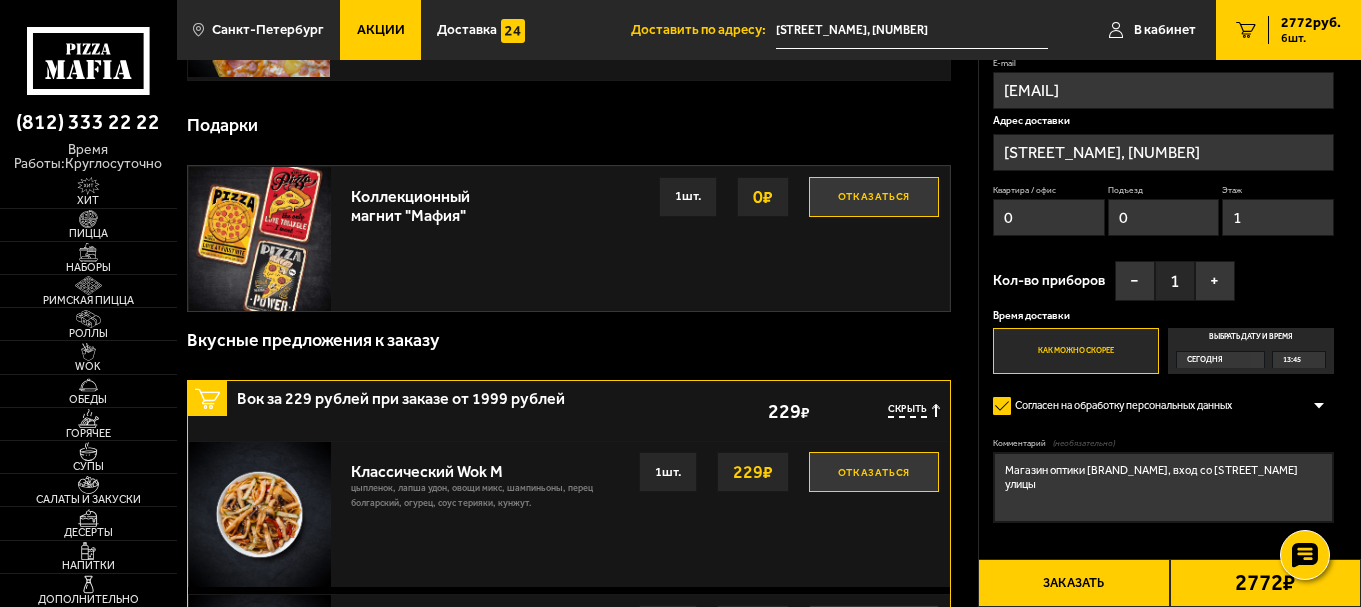scroll, scrollTop: 867, scrollLeft: 0, axis: vertical 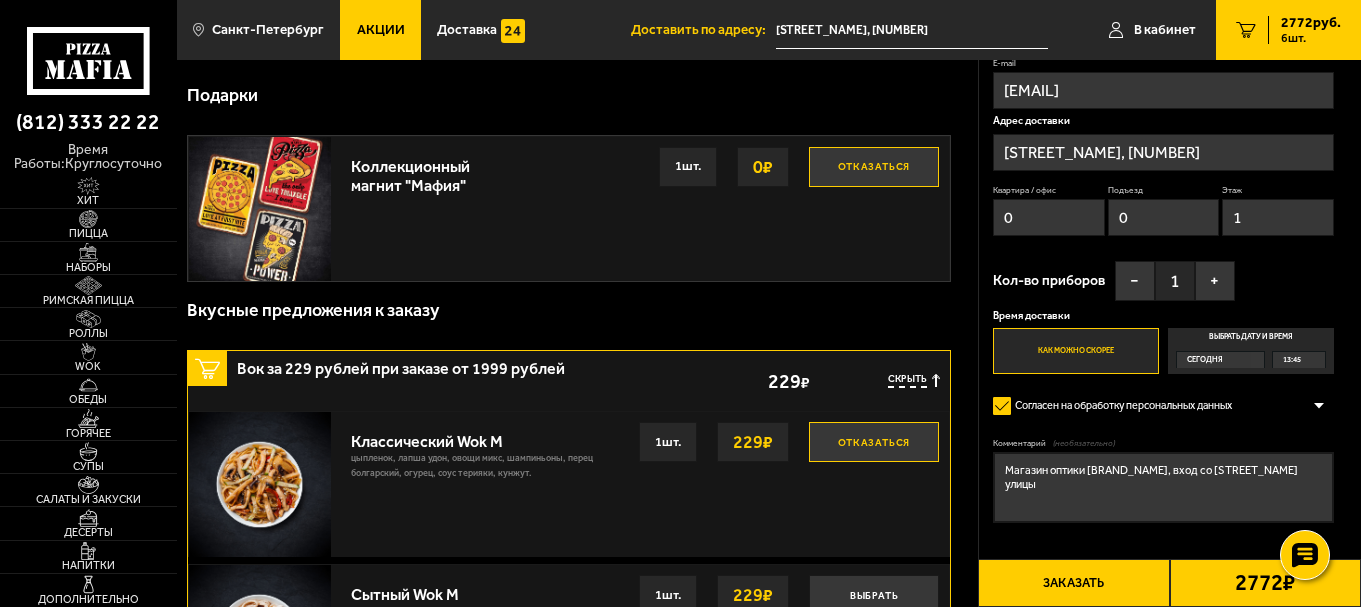 click on "Отказаться" at bounding box center (874, 442) 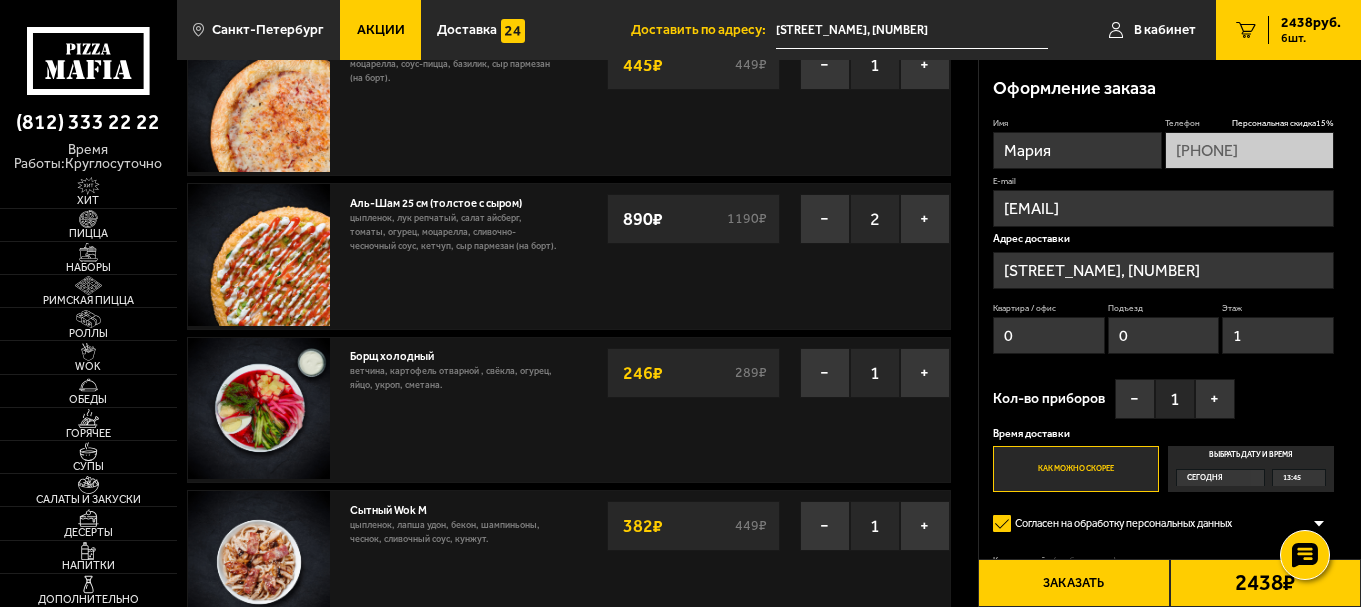 scroll, scrollTop: 0, scrollLeft: 0, axis: both 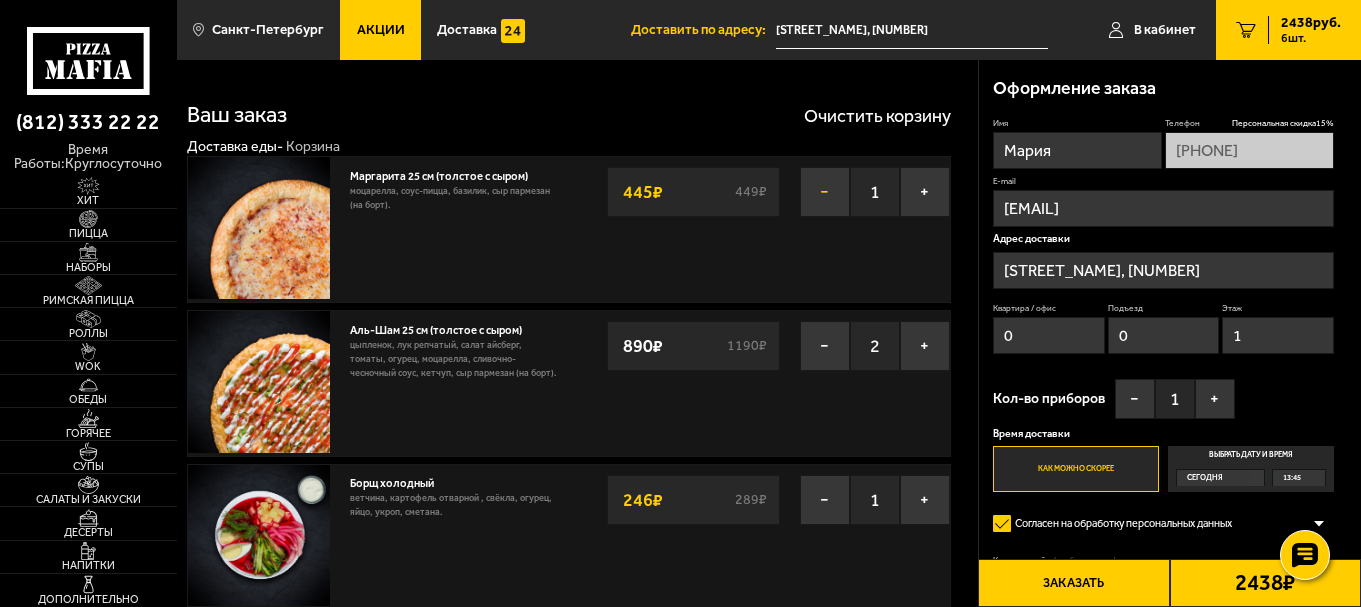 click on "−" at bounding box center [825, 192] 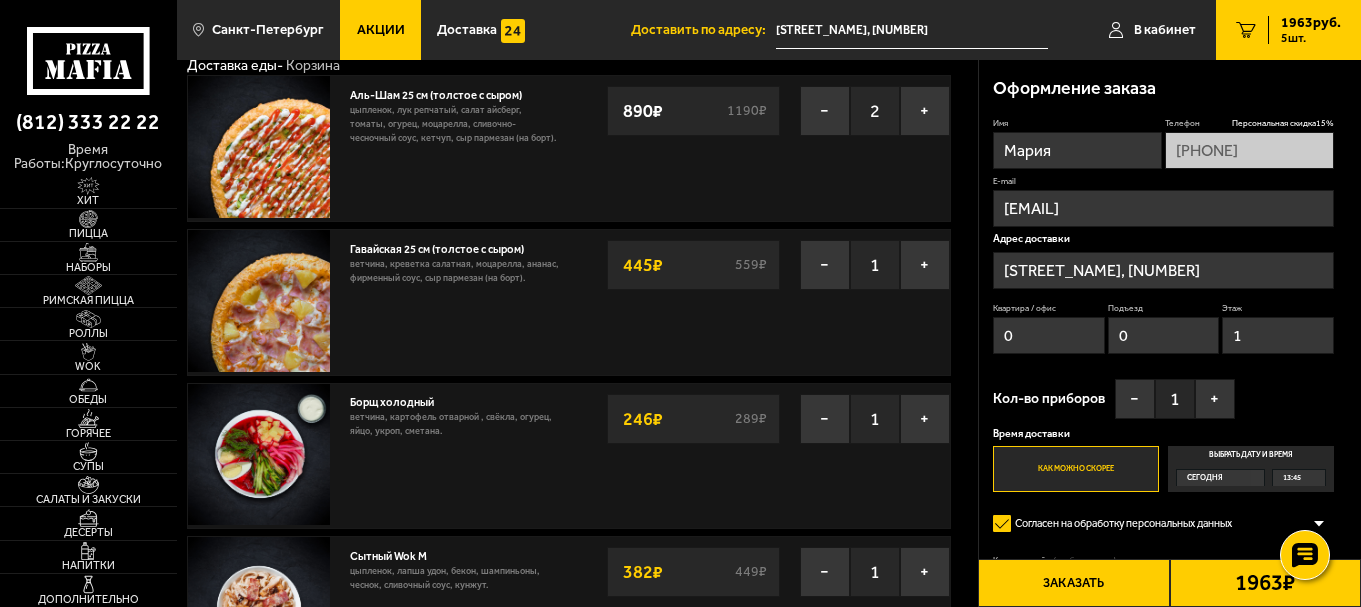 scroll, scrollTop: 67, scrollLeft: 0, axis: vertical 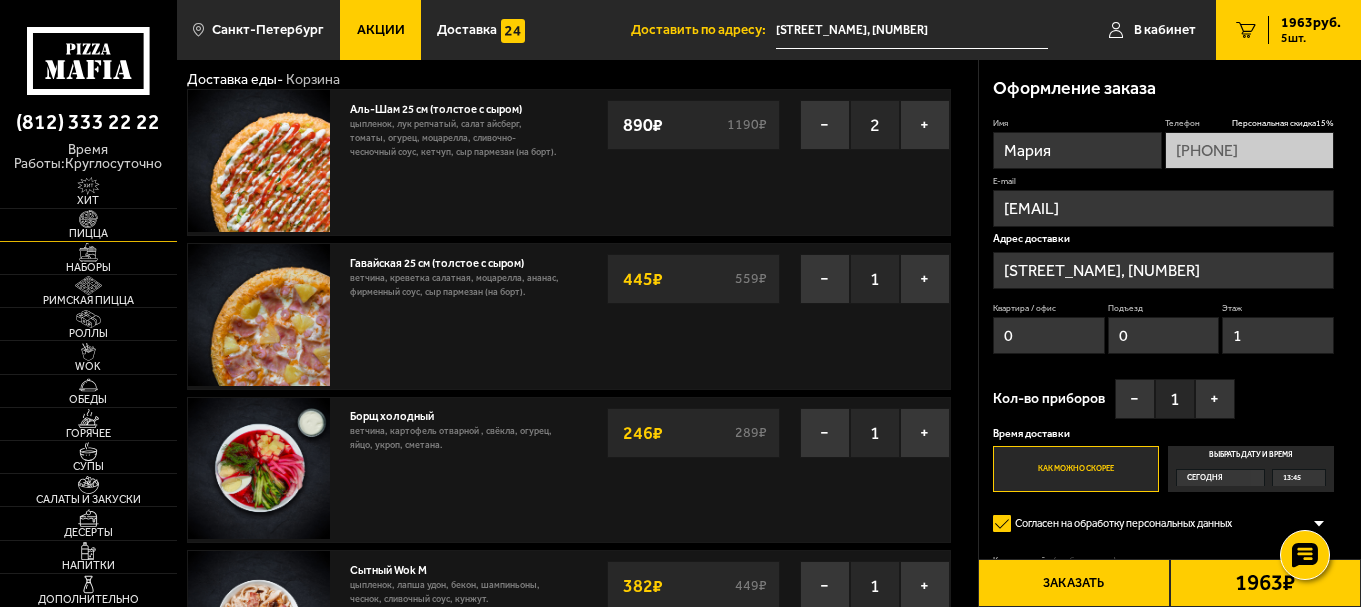 click at bounding box center (88, 219) 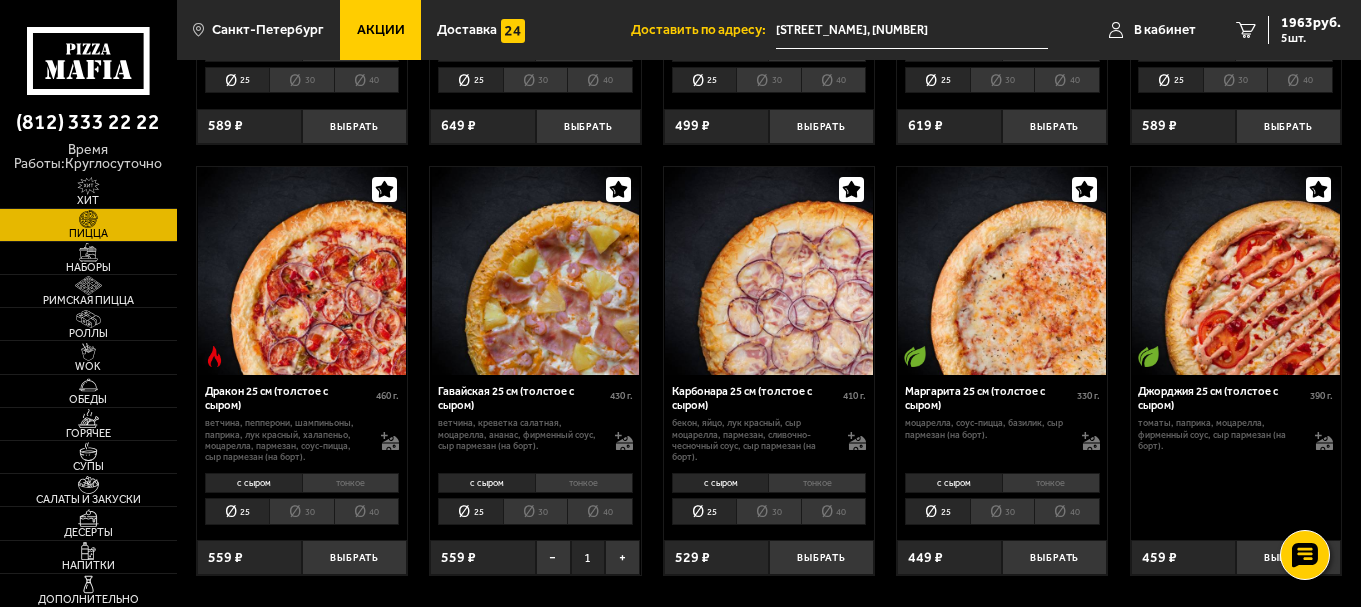 scroll, scrollTop: 2267, scrollLeft: 0, axis: vertical 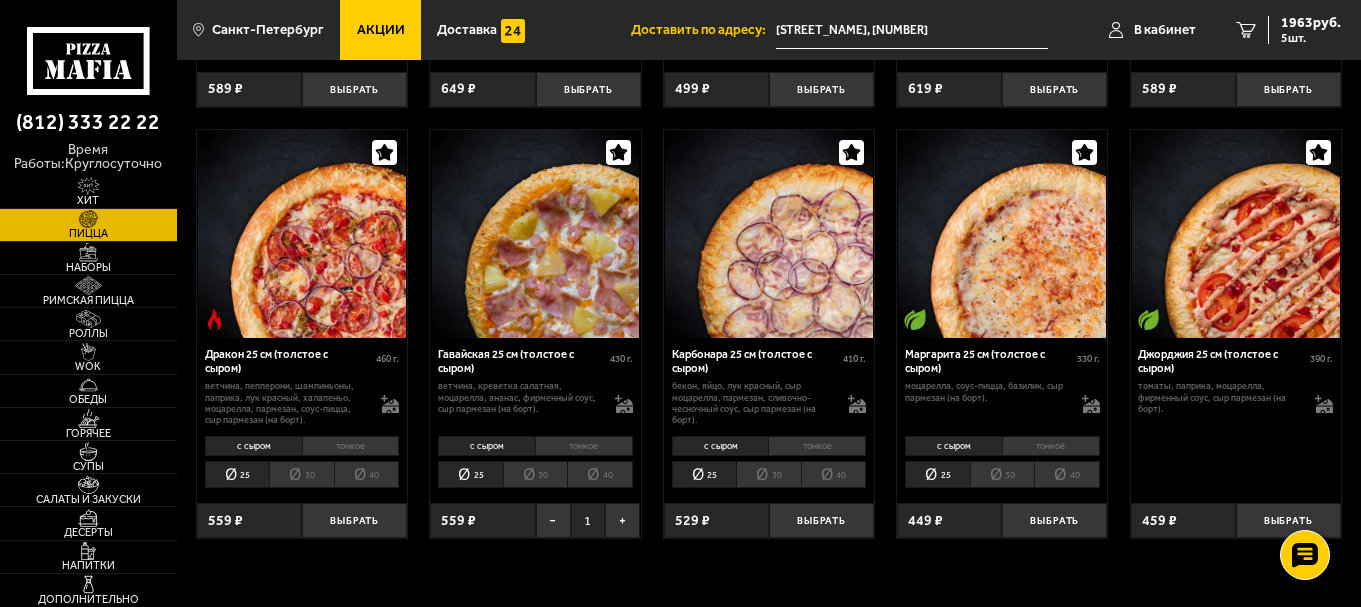 click on "30" at bounding box center [1002, 474] 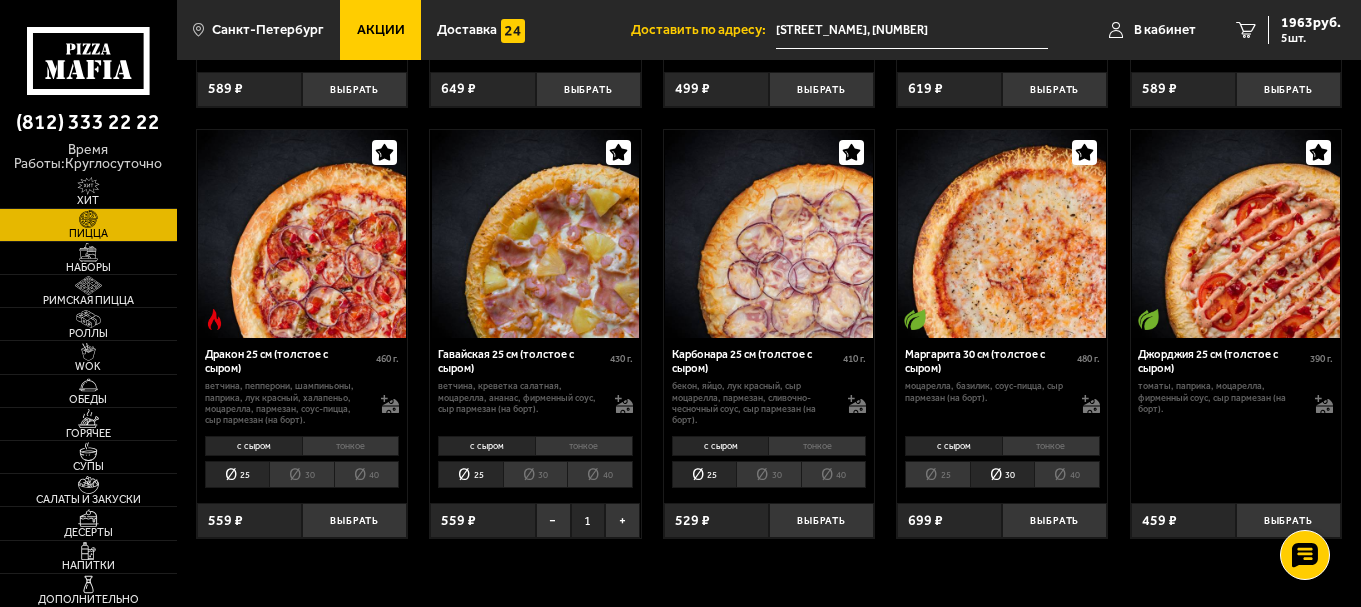 click on "25" at bounding box center [937, 474] 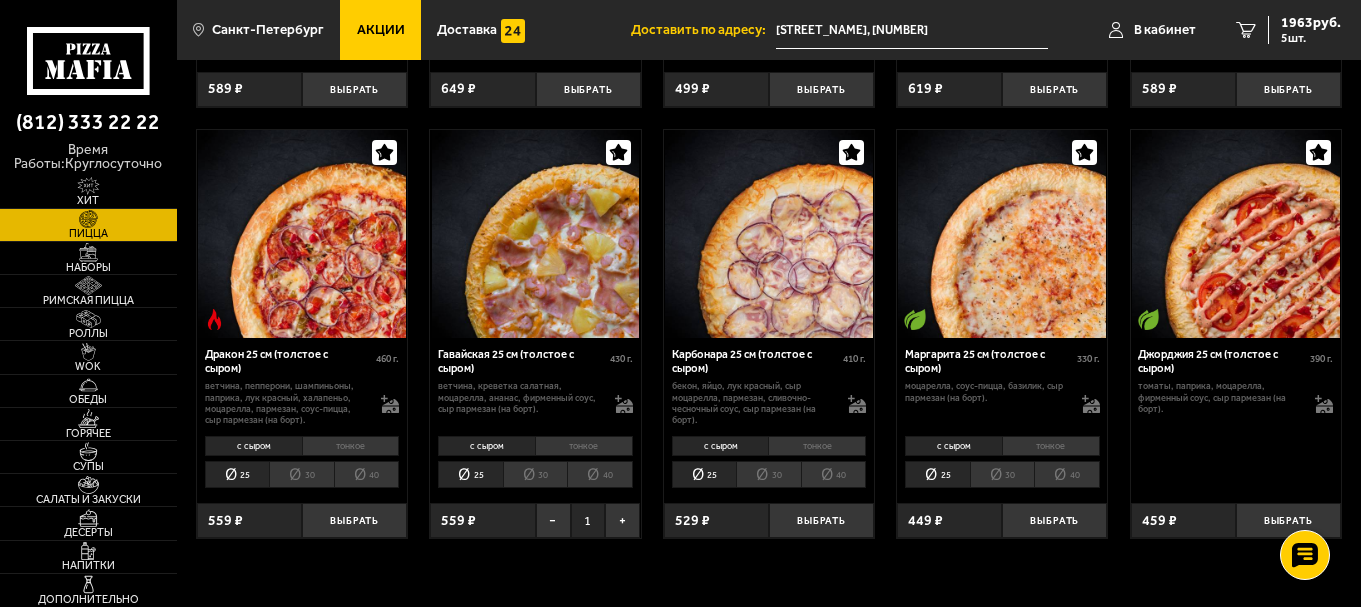 click on "30" at bounding box center [1002, 474] 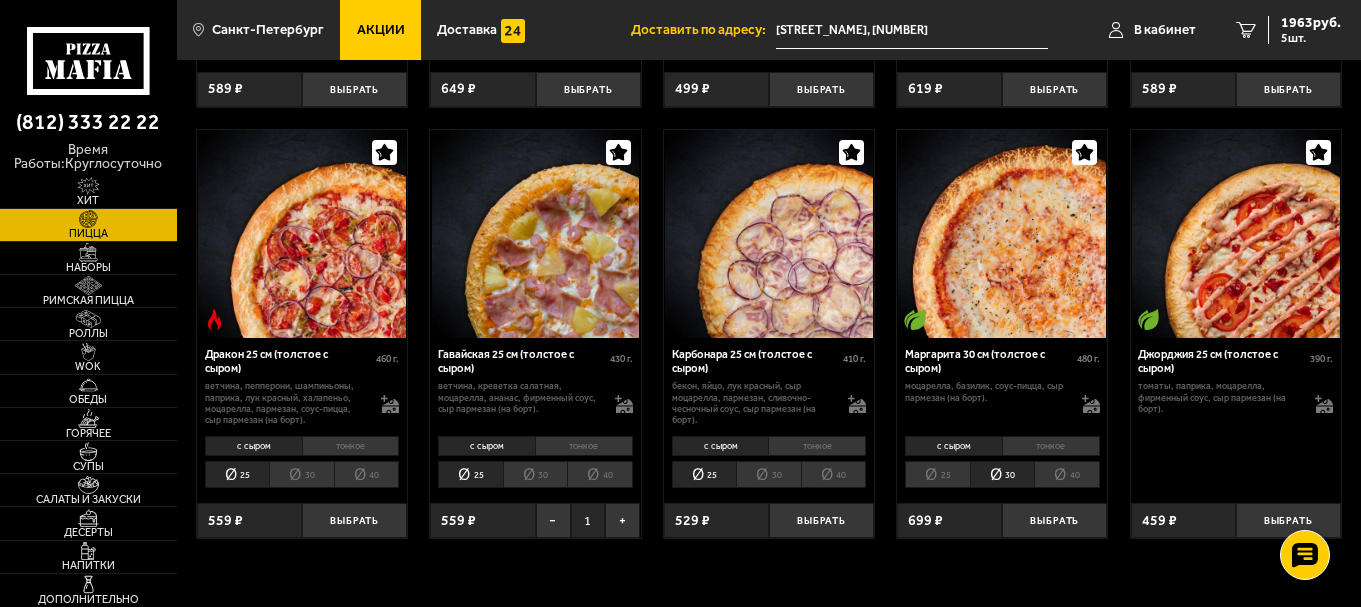 click on "25" at bounding box center (937, 474) 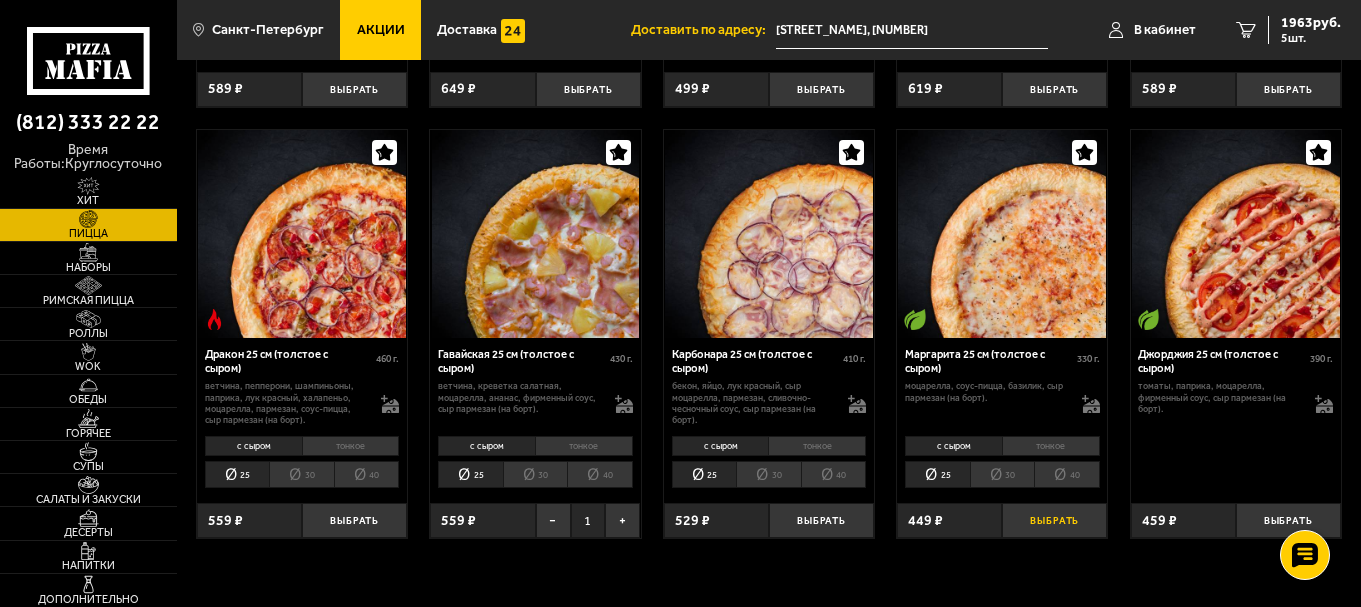 click on "Выбрать" at bounding box center (1054, 520) 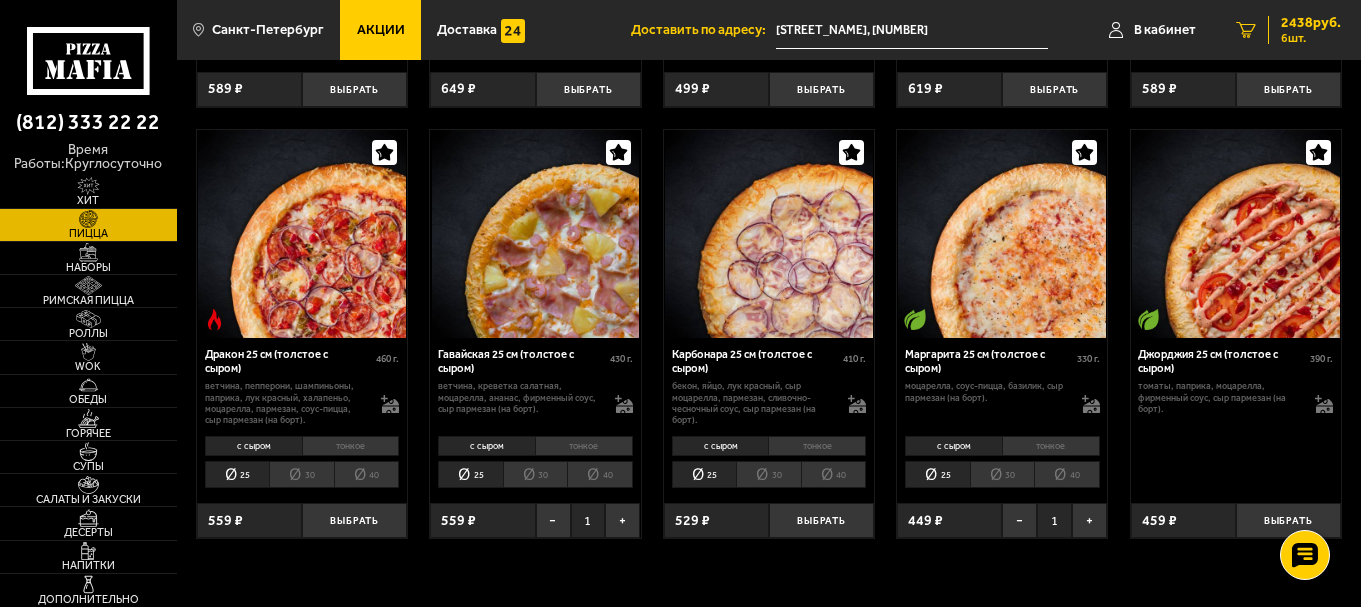 click on "2438  руб." at bounding box center [1311, 23] 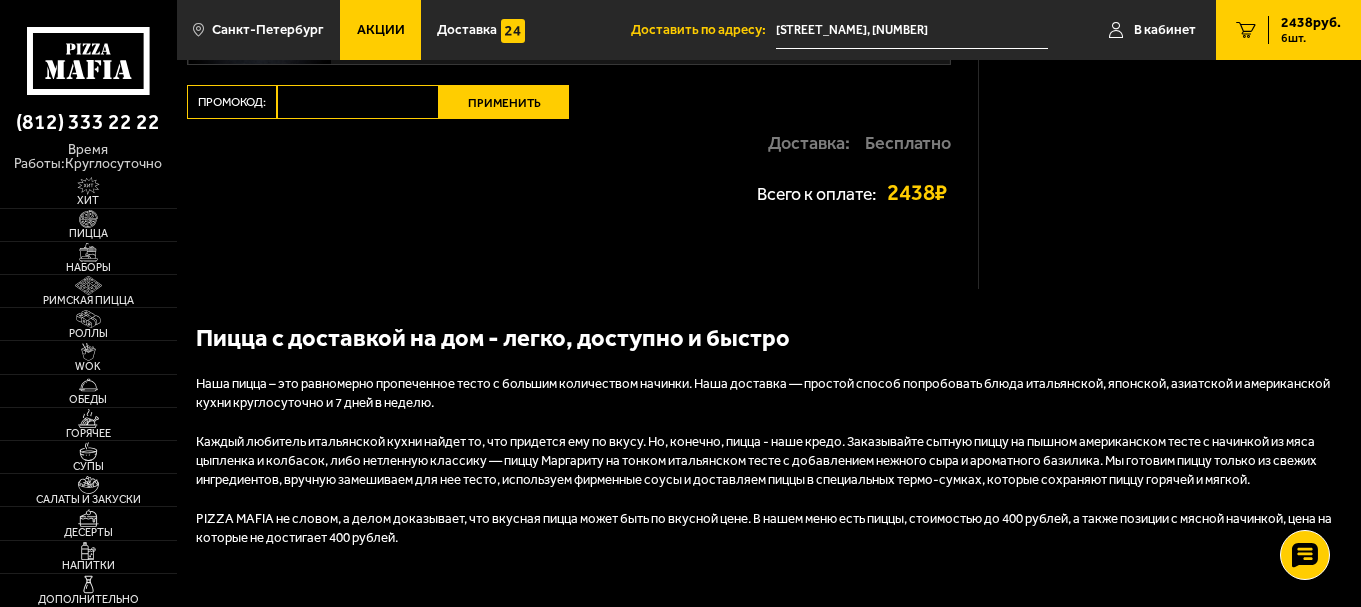 scroll, scrollTop: 0, scrollLeft: 0, axis: both 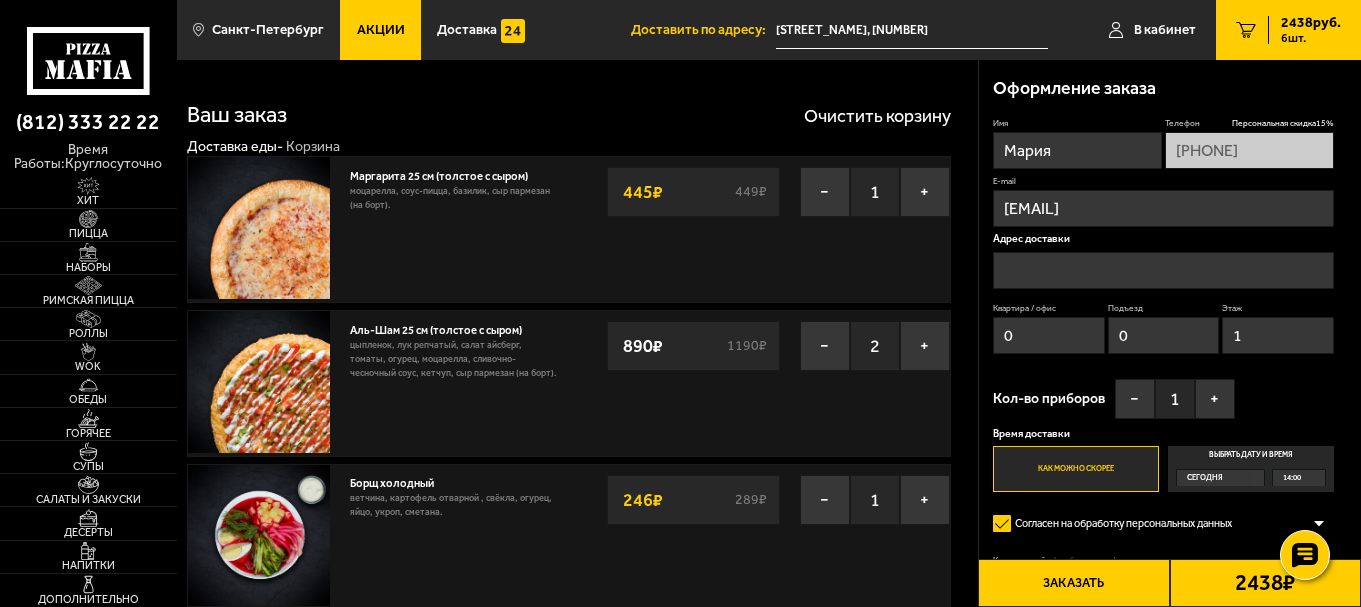 type on "набережная Чёрной речки, [NUMBER]" 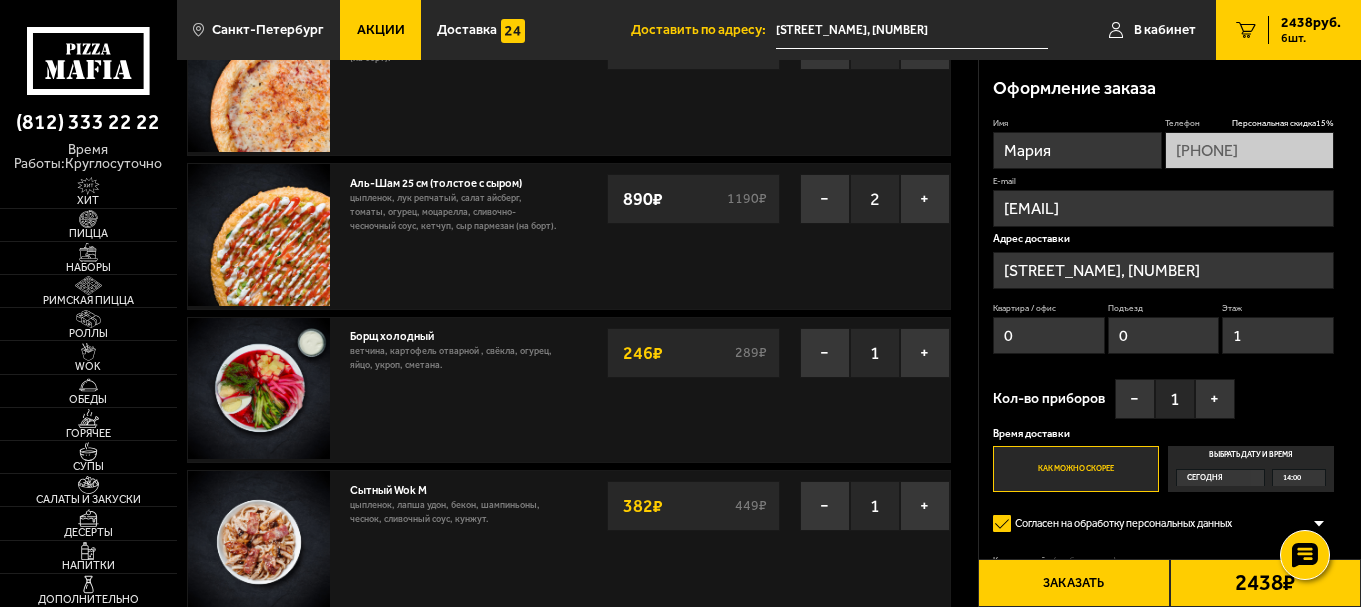 scroll, scrollTop: 0, scrollLeft: 0, axis: both 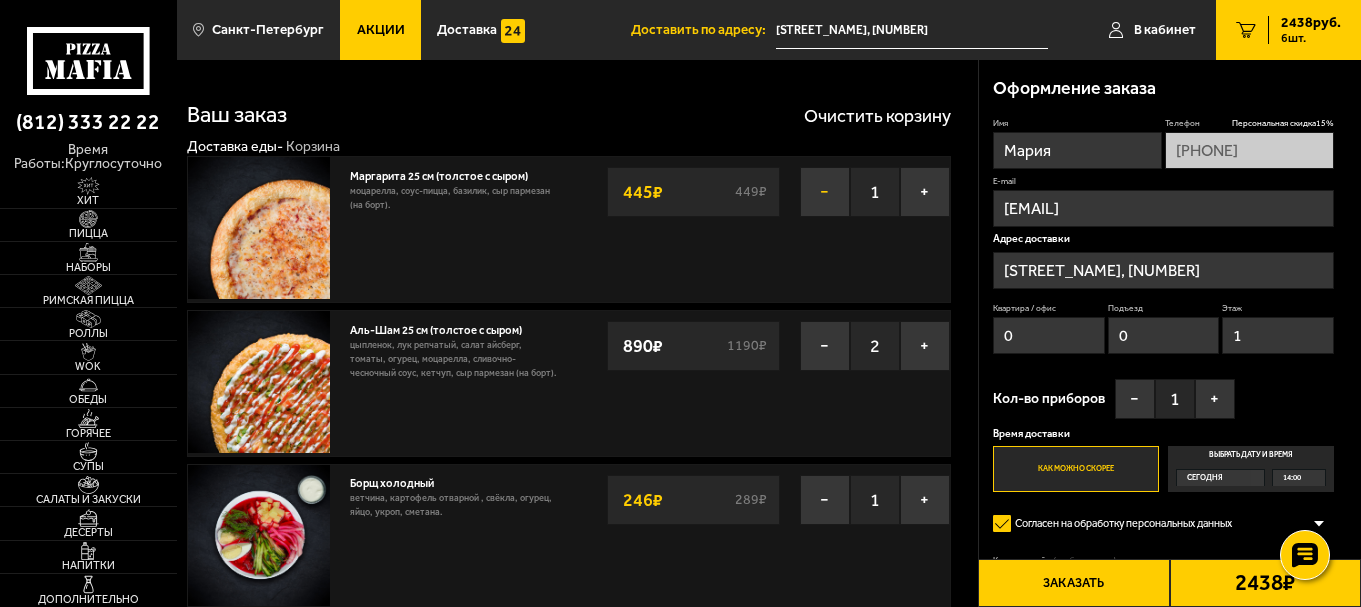 click on "−" at bounding box center [825, 192] 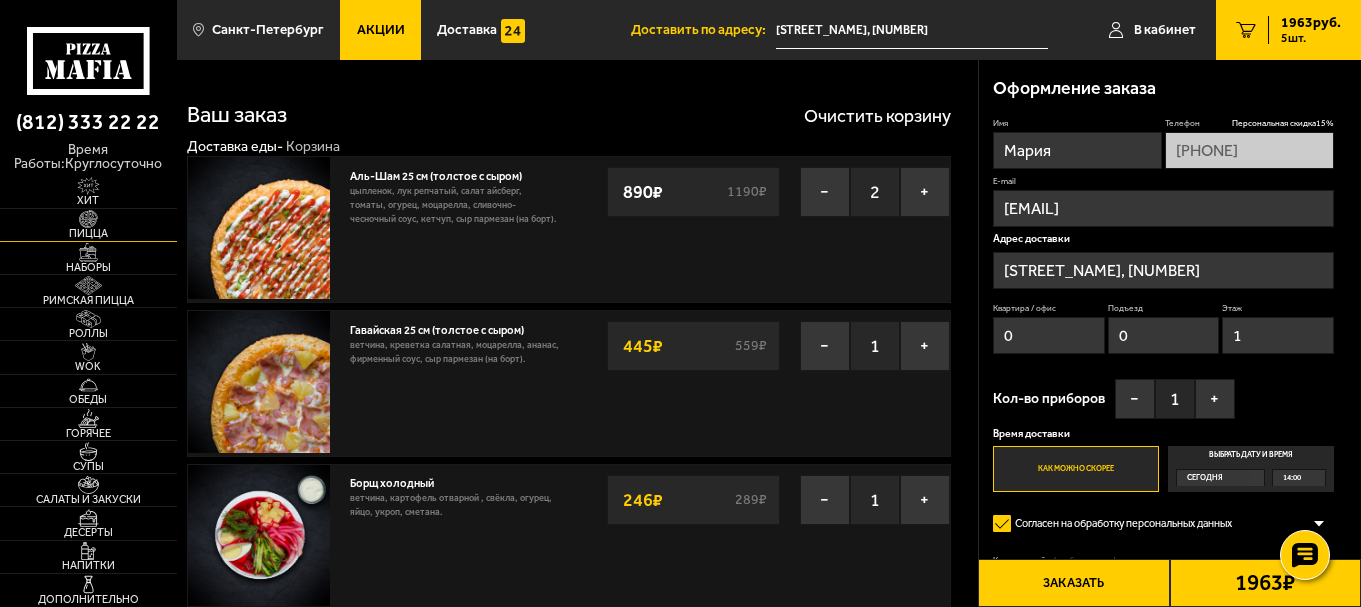 click on "Пицца" at bounding box center [88, 233] 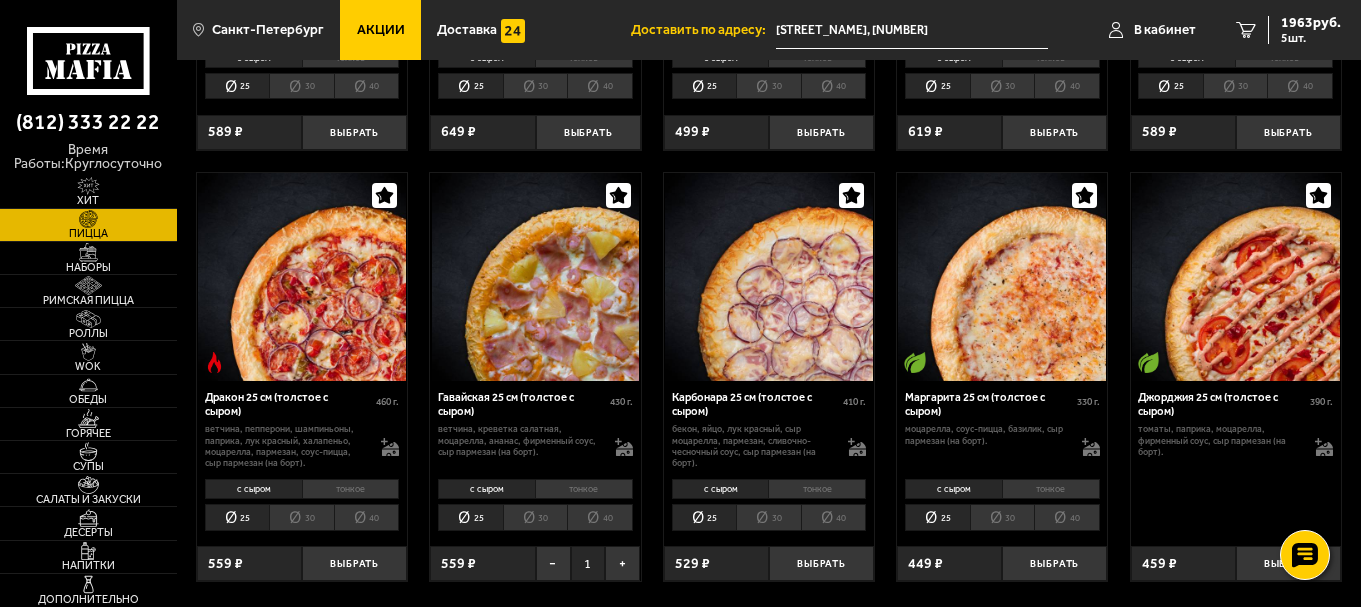 scroll, scrollTop: 2333, scrollLeft: 0, axis: vertical 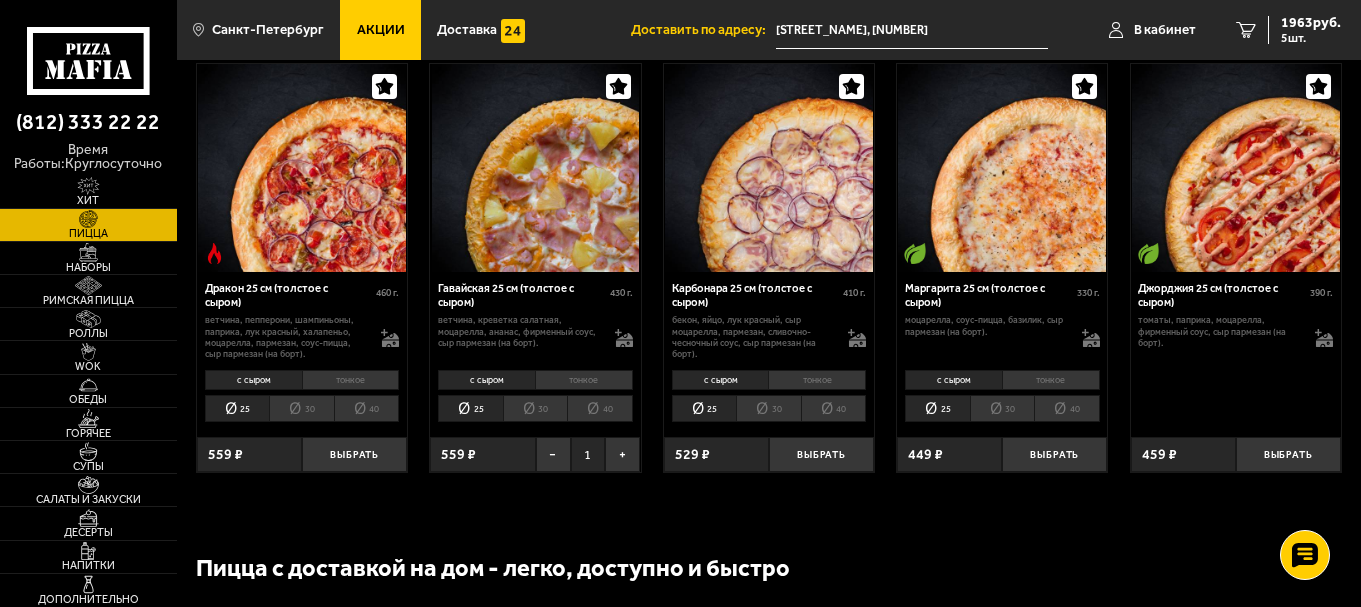 click on "30" at bounding box center (1002, 408) 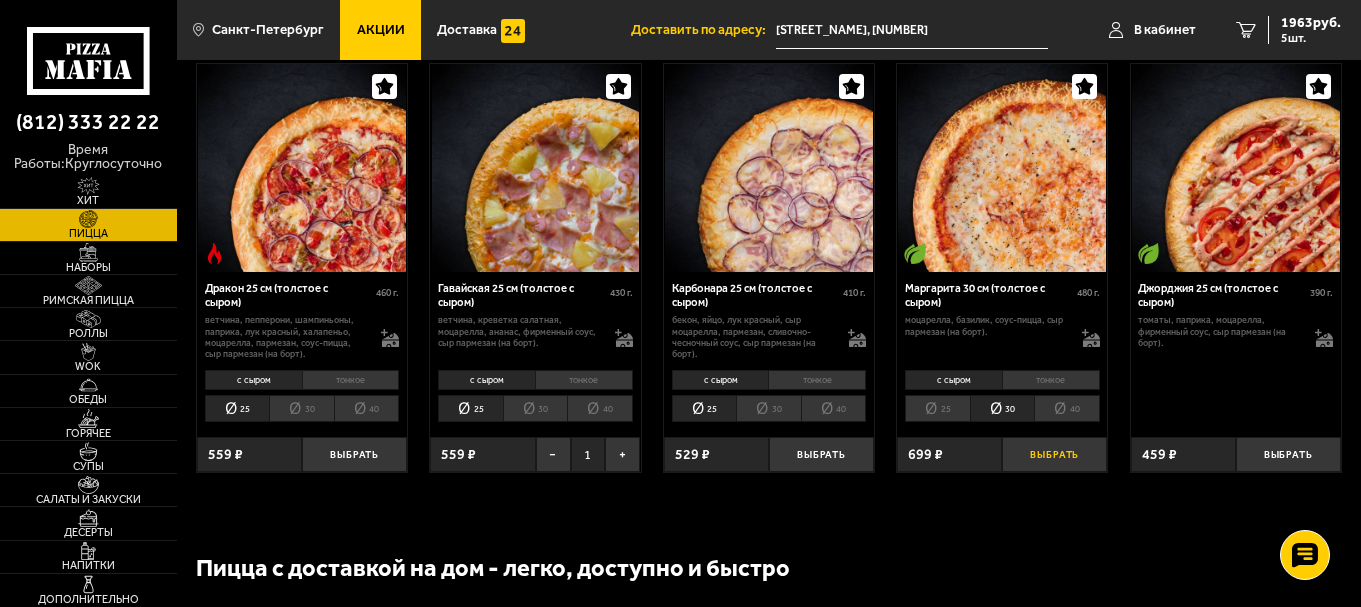 click on "Выбрать" at bounding box center (1054, 454) 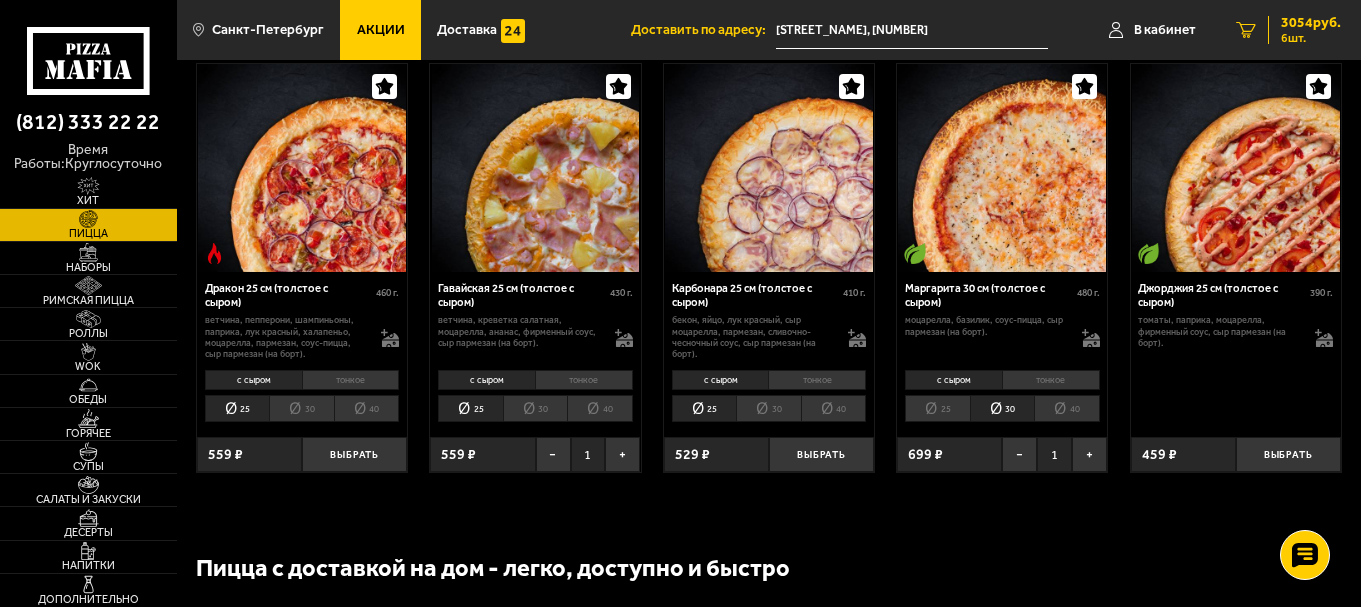 click on "6 3054  руб. 6  шт." at bounding box center [1288, 30] 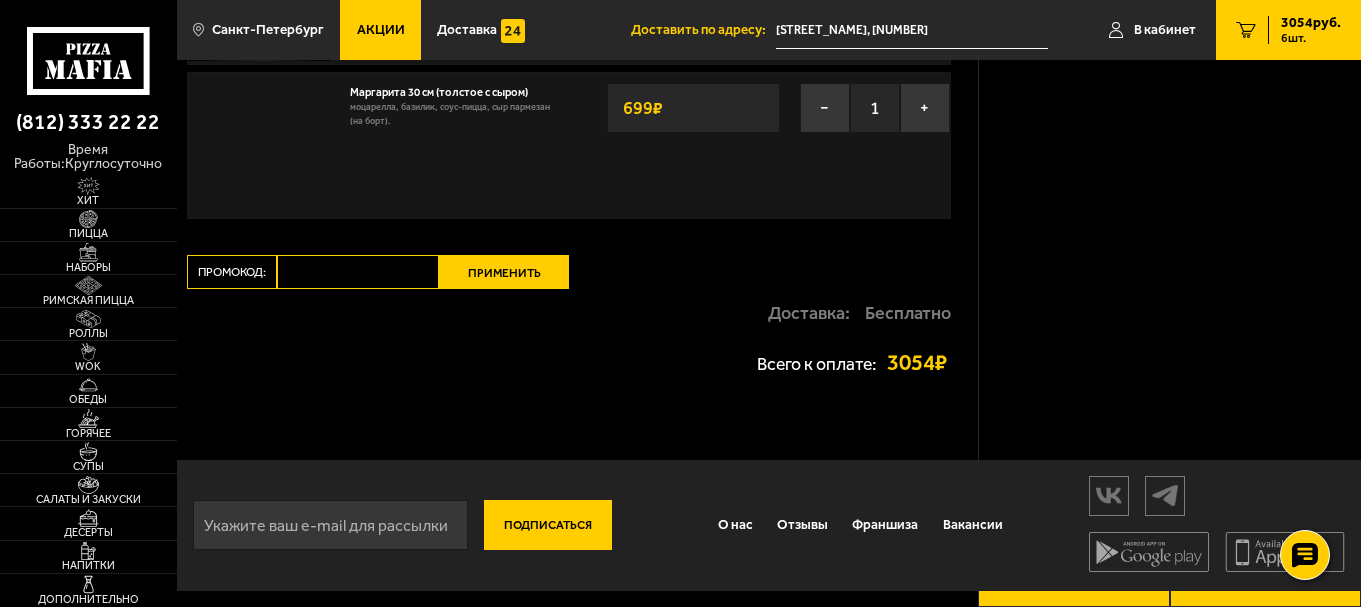 scroll, scrollTop: 0, scrollLeft: 0, axis: both 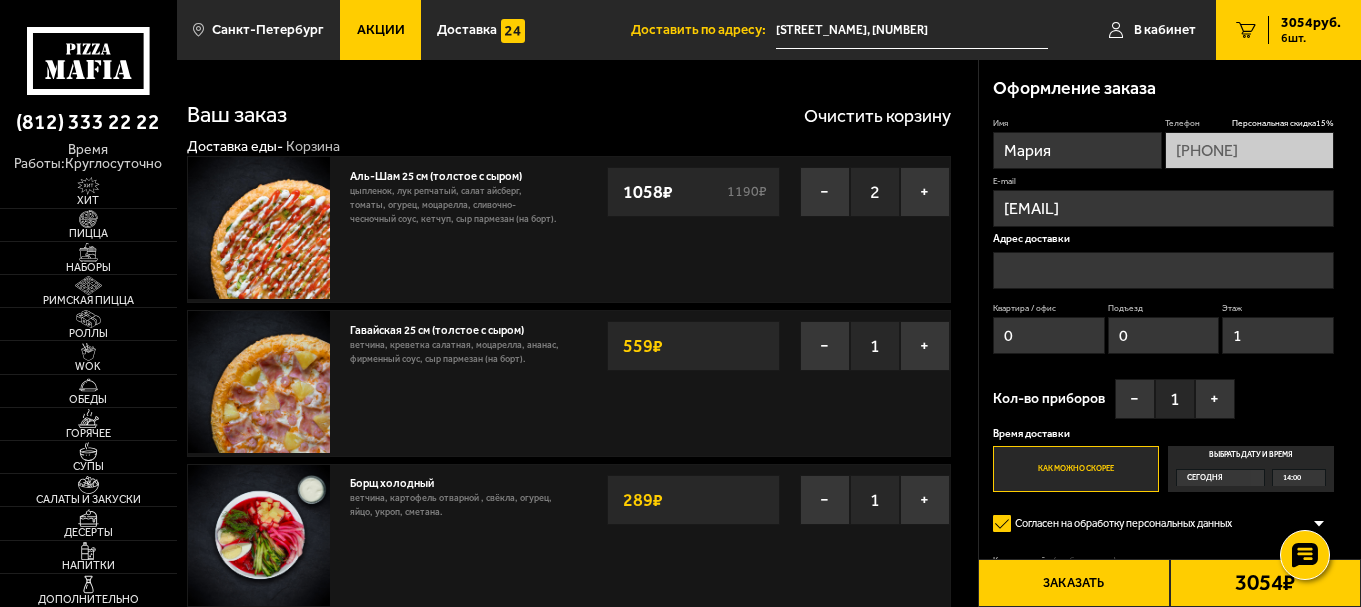 type on "набережная Чёрной речки, [NUMBER]" 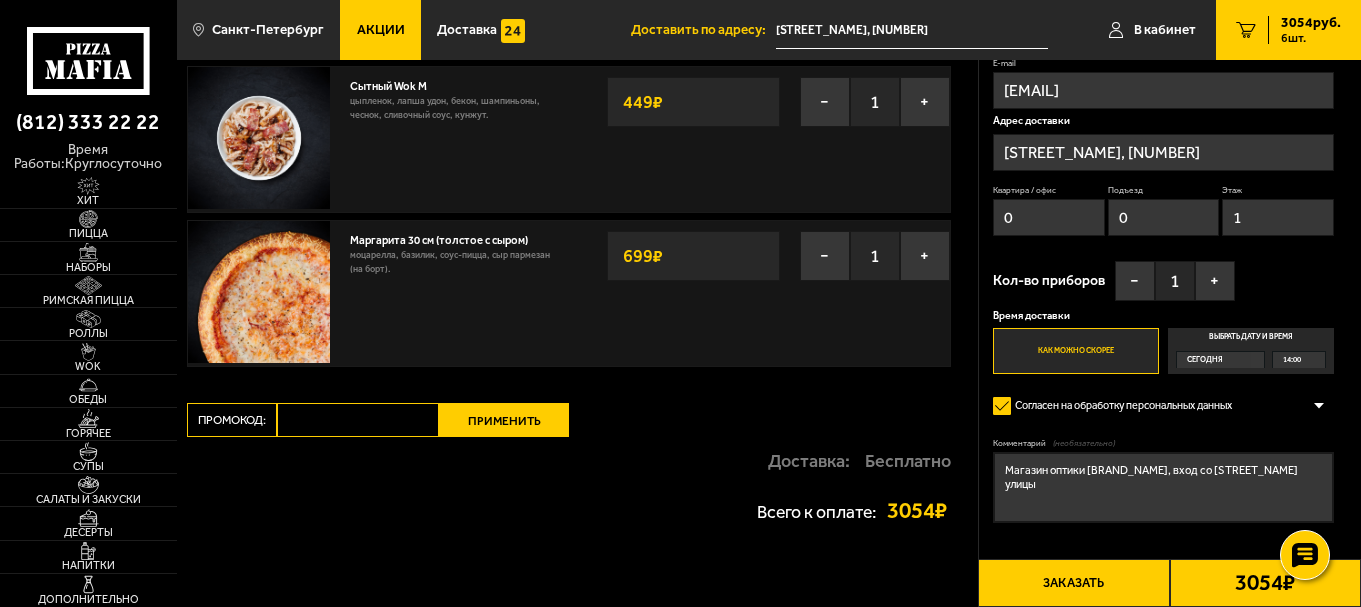 scroll, scrollTop: 553, scrollLeft: 0, axis: vertical 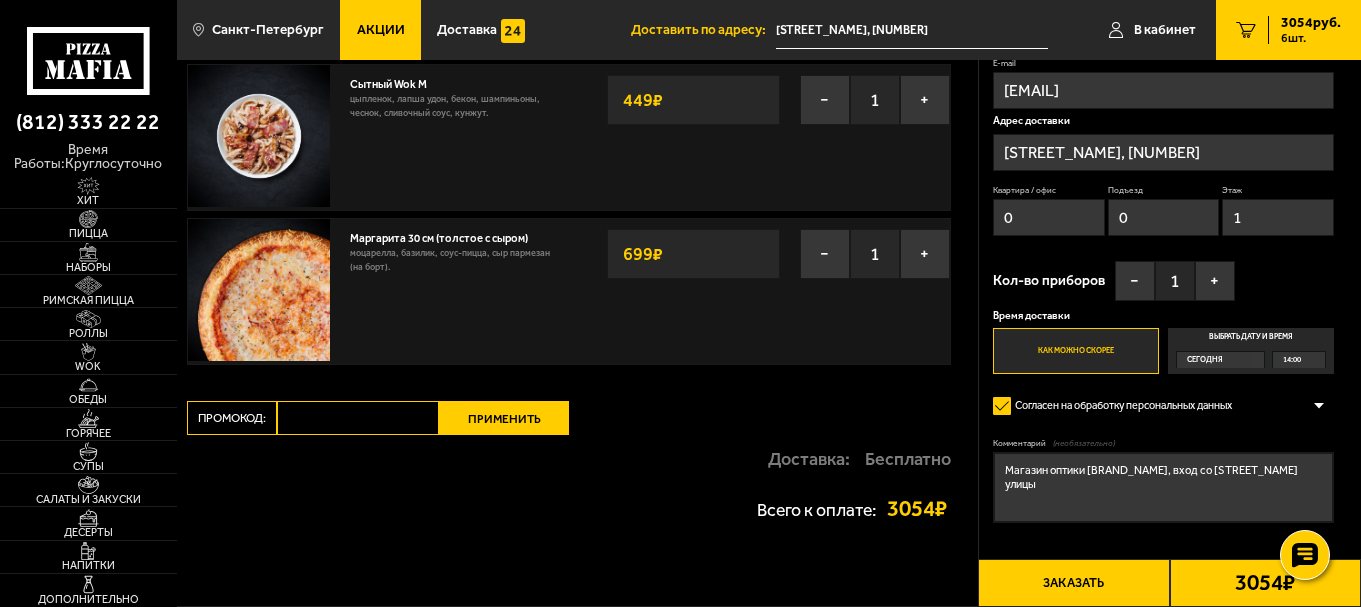 click on "Промокод:" at bounding box center [358, 418] 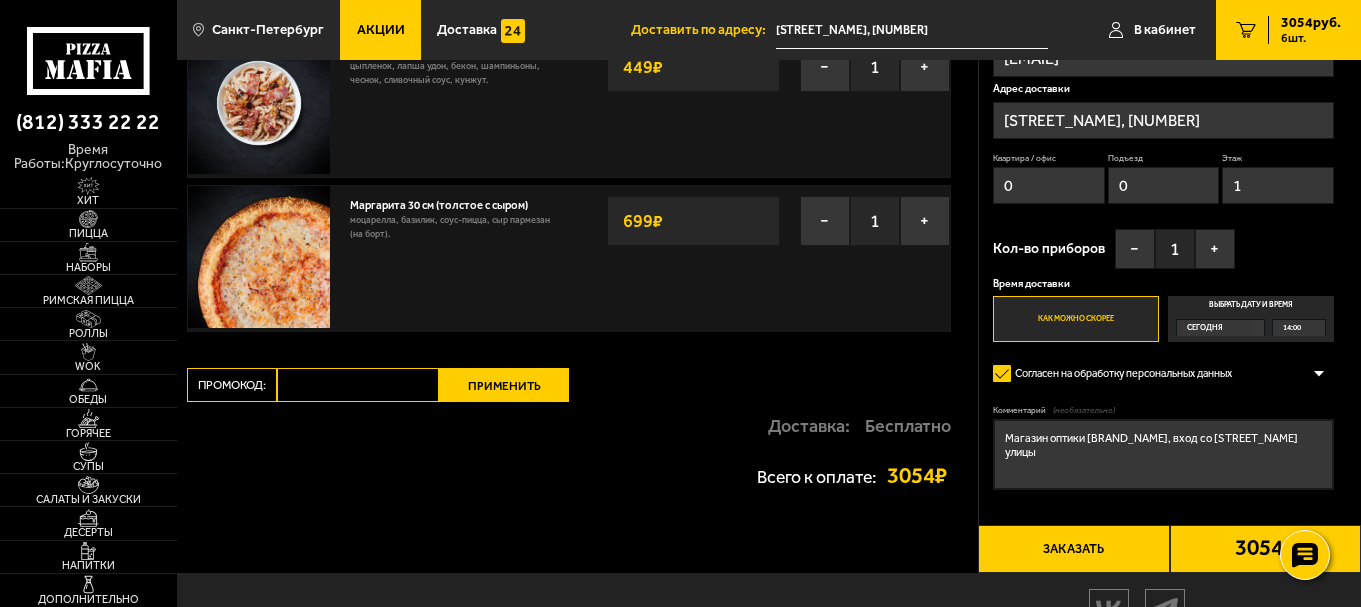scroll, scrollTop: 619, scrollLeft: 0, axis: vertical 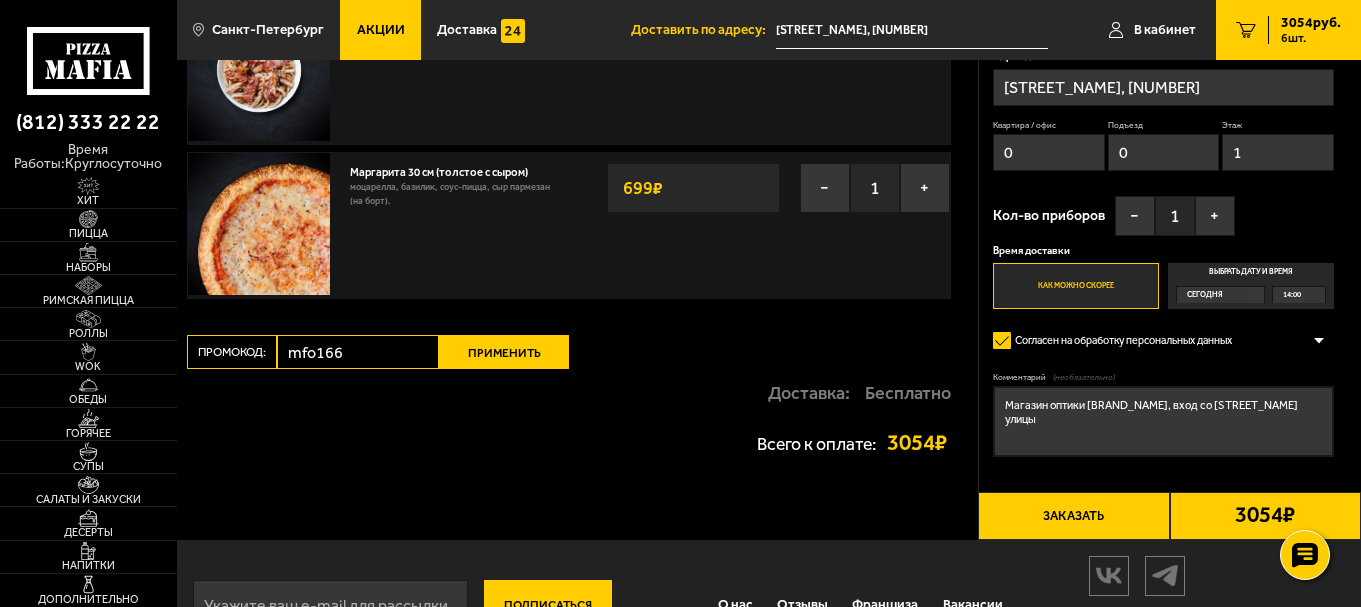 type on "mfo166" 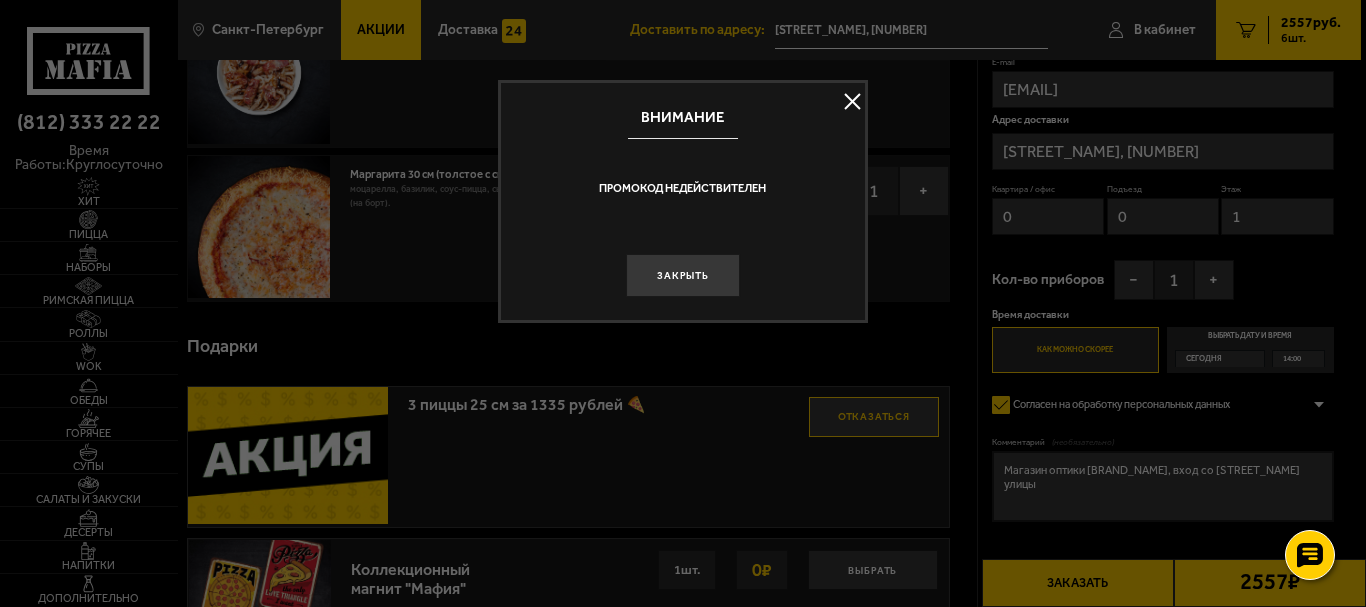 click at bounding box center [853, 102] 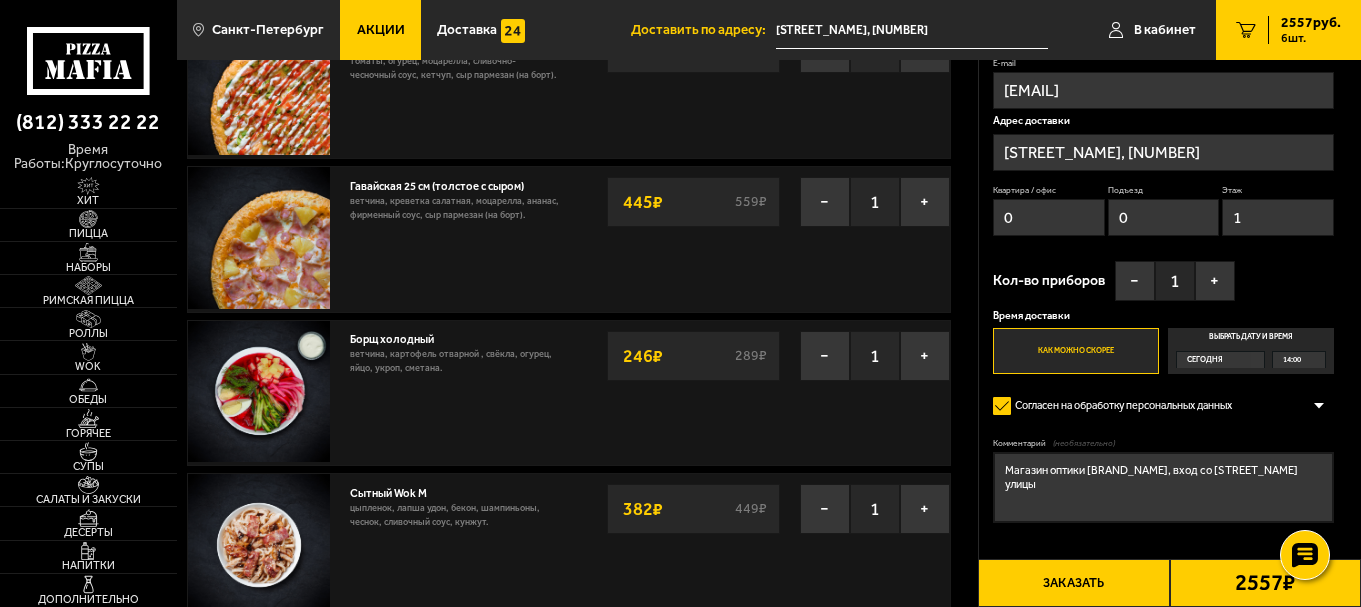 scroll, scrollTop: 200, scrollLeft: 0, axis: vertical 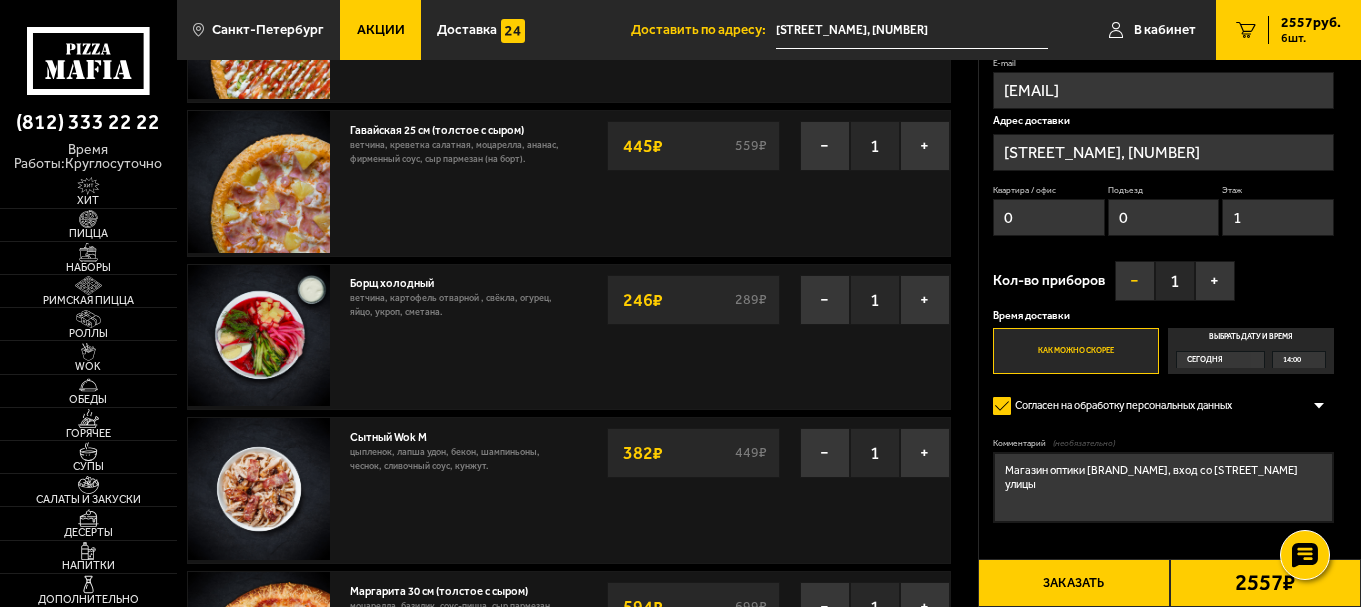 click on "−" at bounding box center (1135, 281) 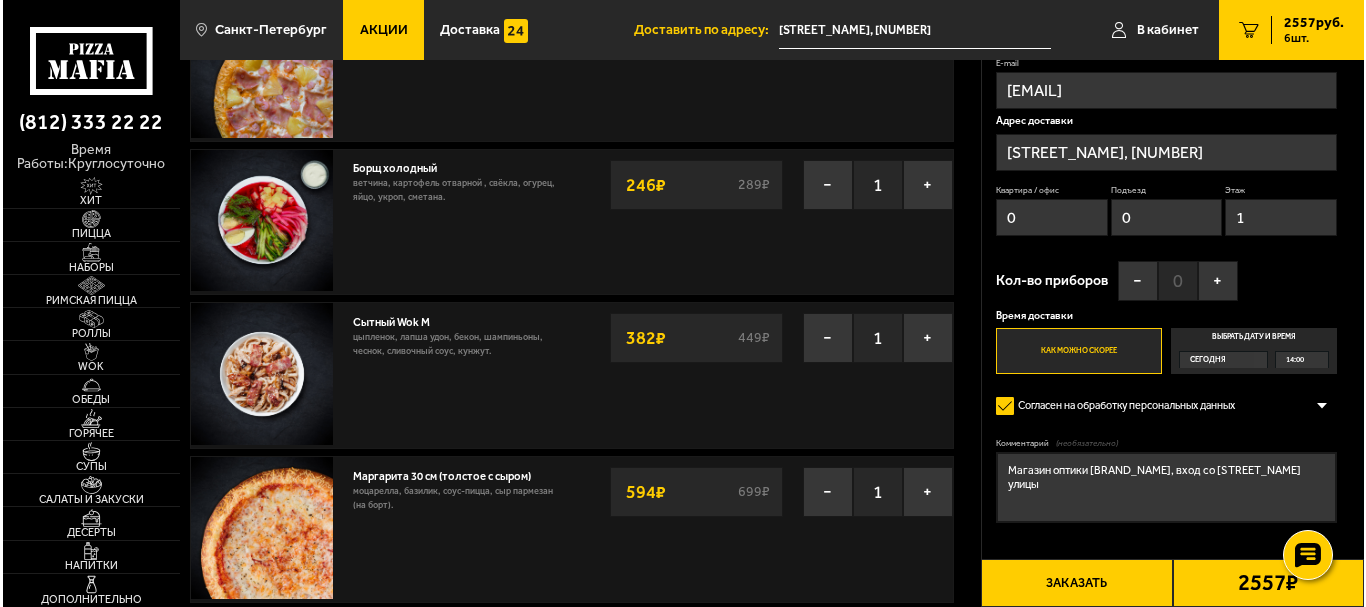 scroll, scrollTop: 400, scrollLeft: 0, axis: vertical 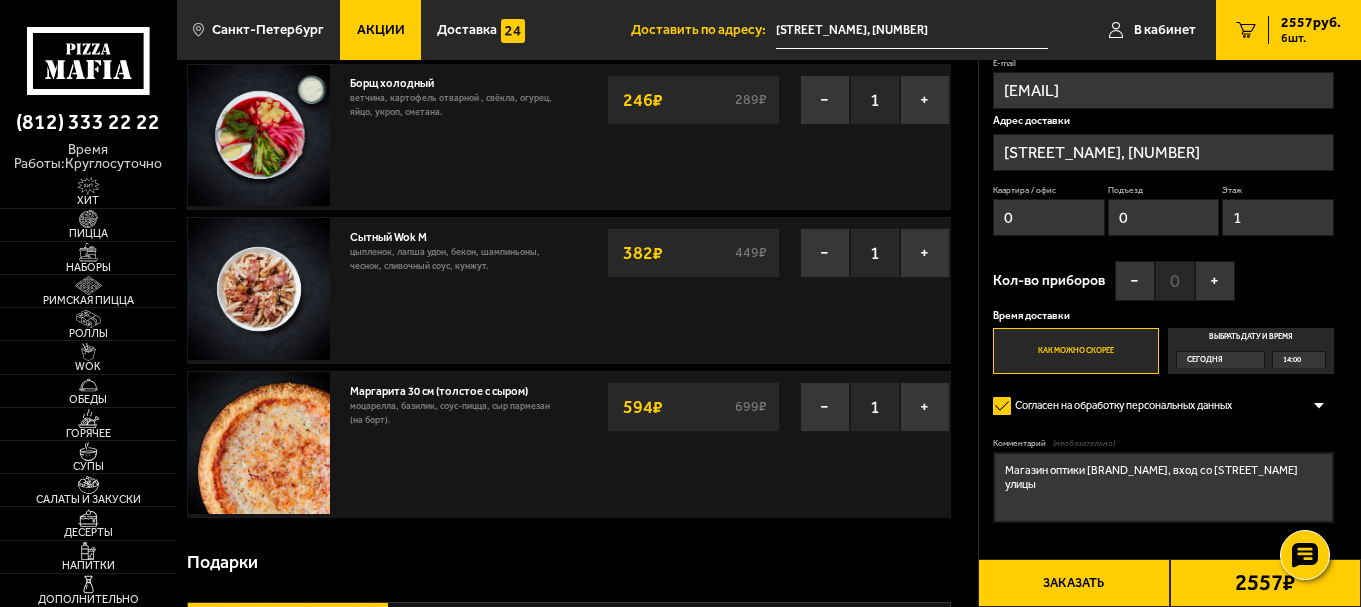 click on "Заказать" at bounding box center [1073, 583] 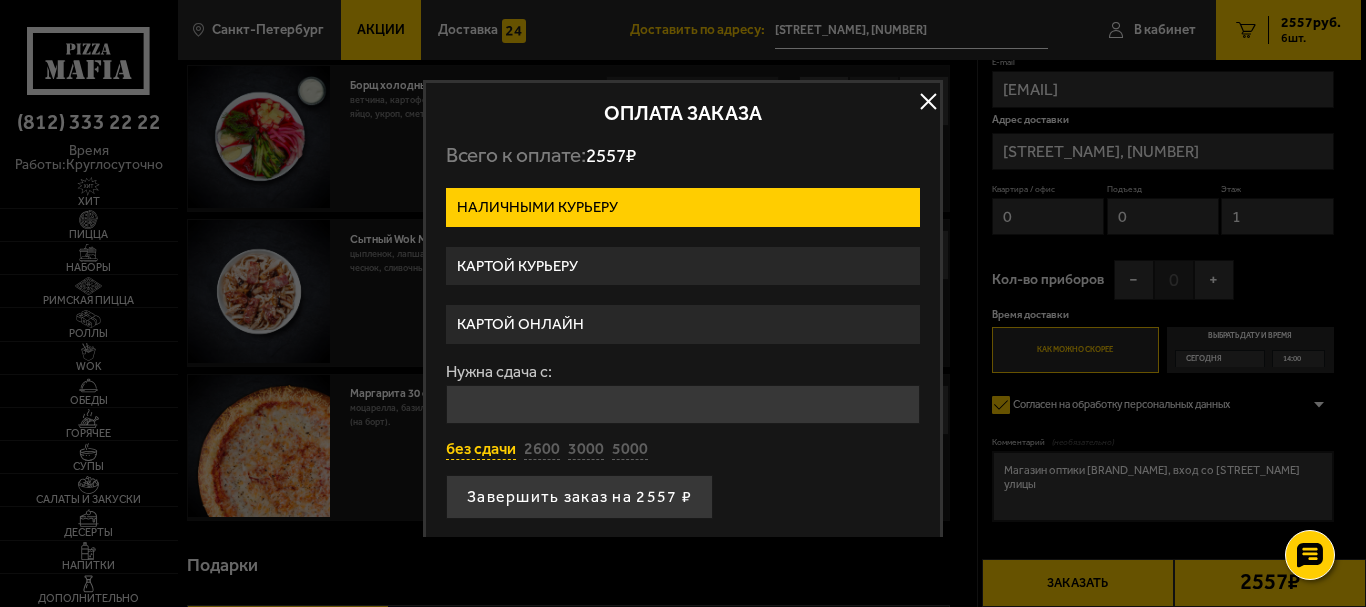 click on "без сдачи" at bounding box center (481, 450) 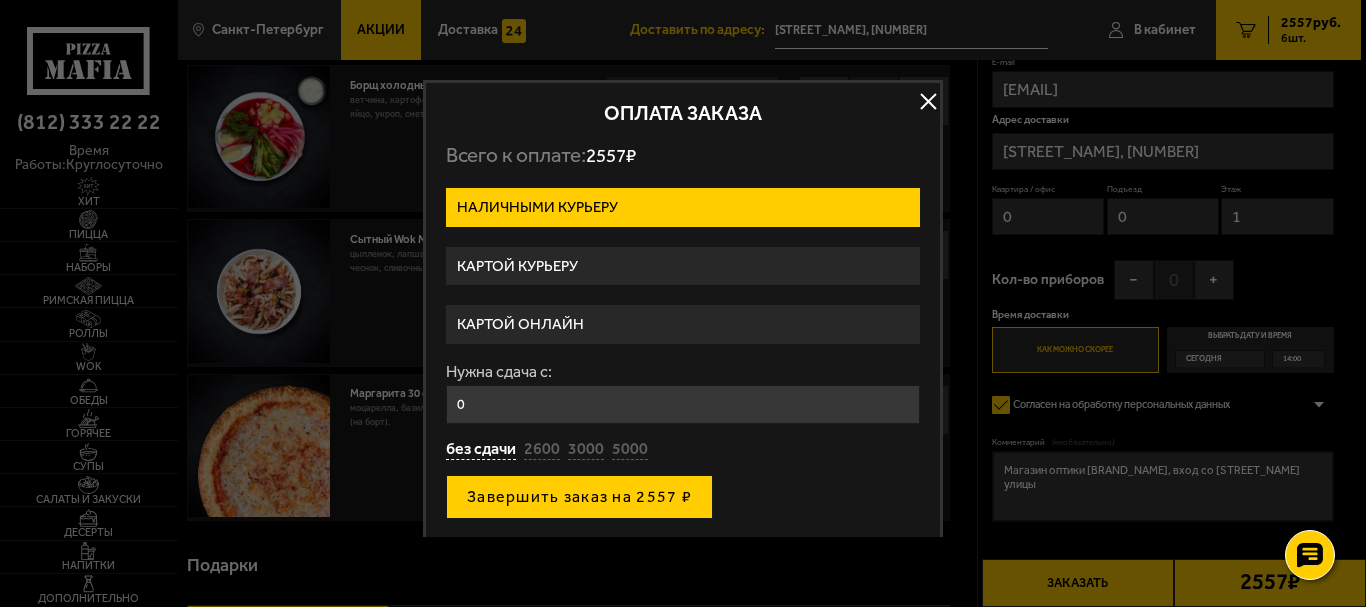 click on "Завершить заказ на 2557 ₽" at bounding box center (579, 497) 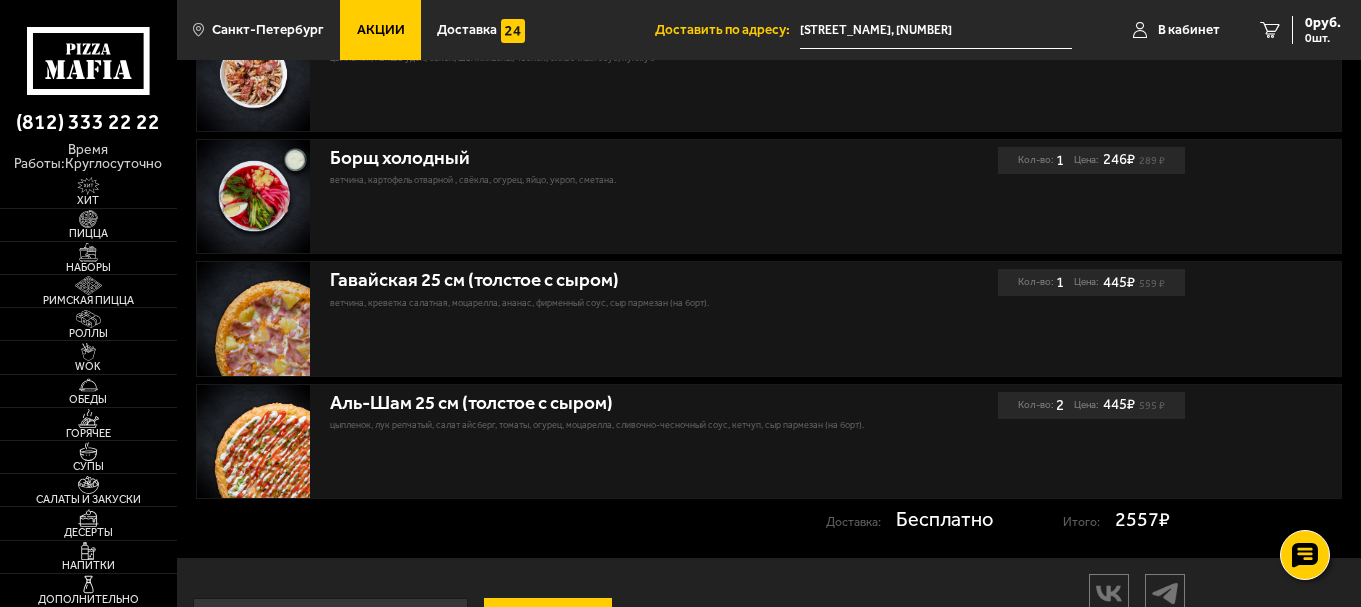 scroll, scrollTop: 751, scrollLeft: 0, axis: vertical 